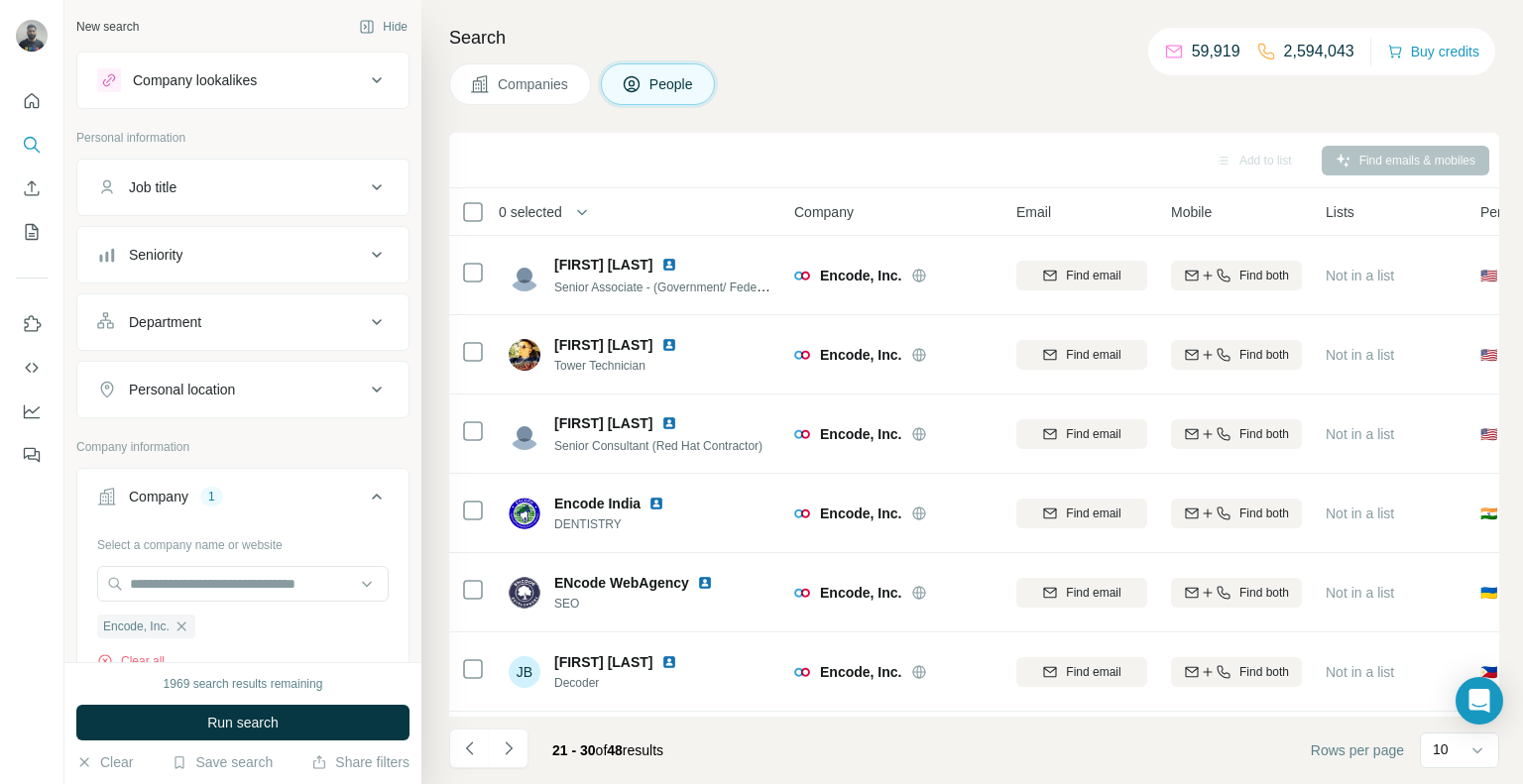 scroll, scrollTop: 0, scrollLeft: 0, axis: both 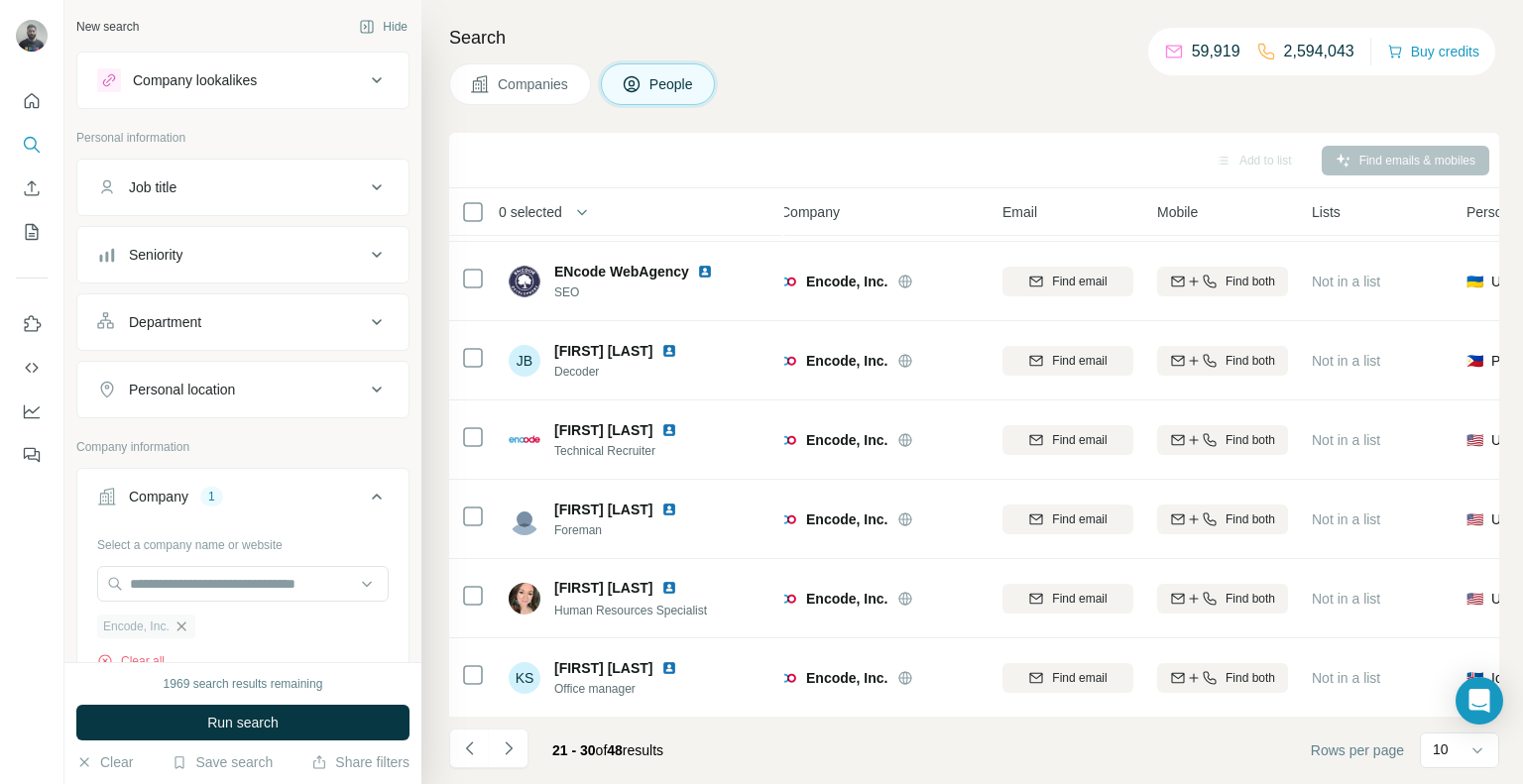 click 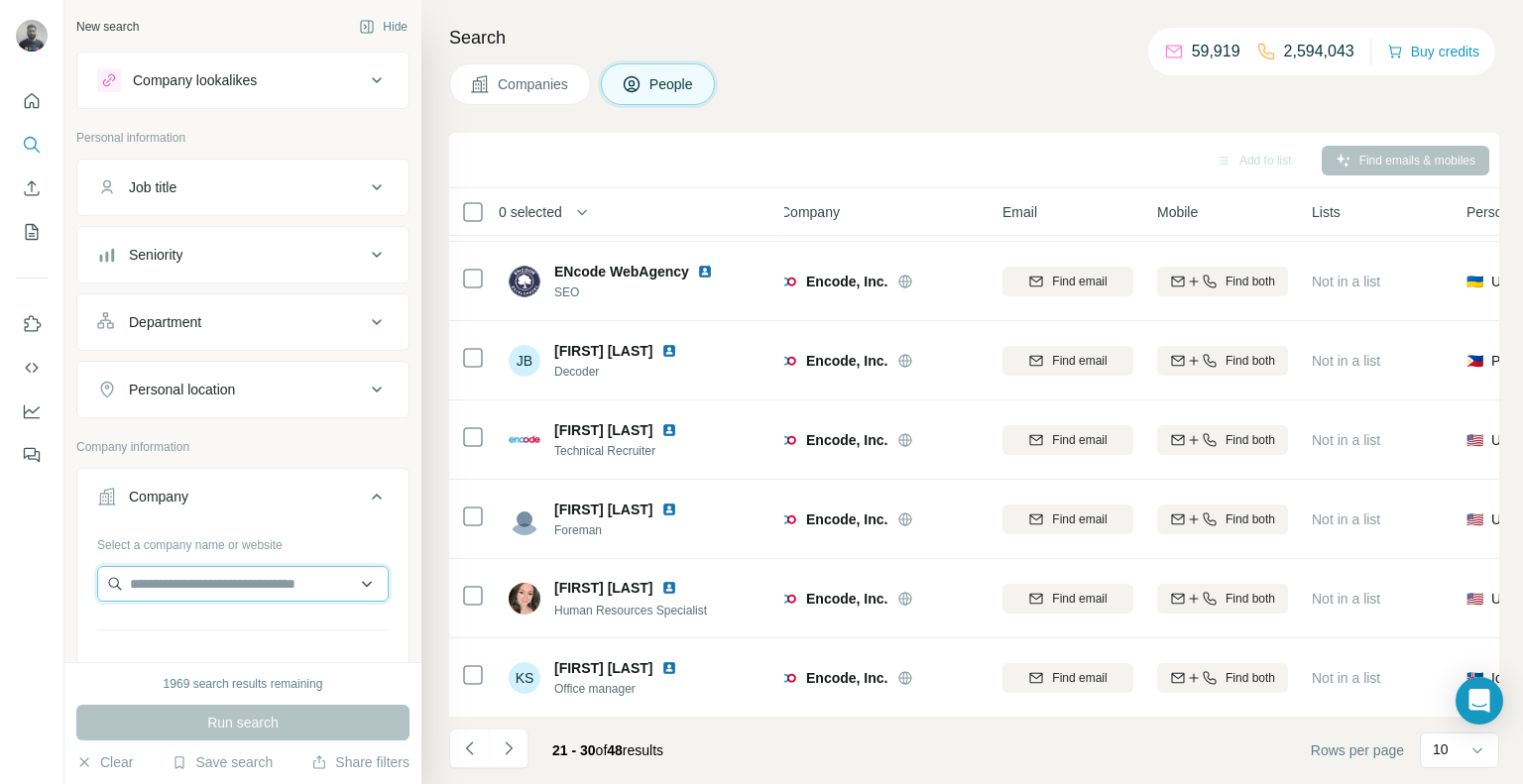 click at bounding box center [243, 584] 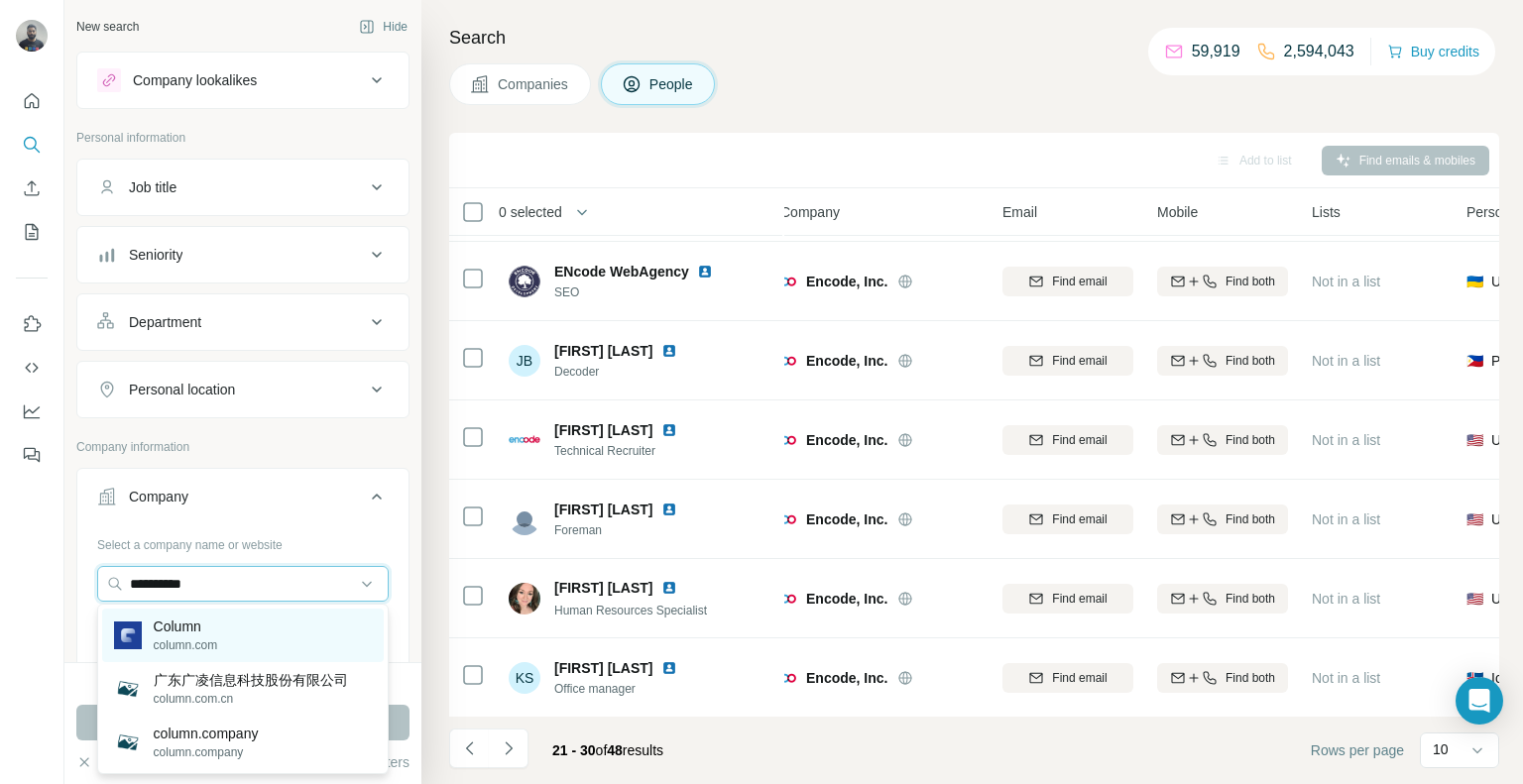 type on "**********" 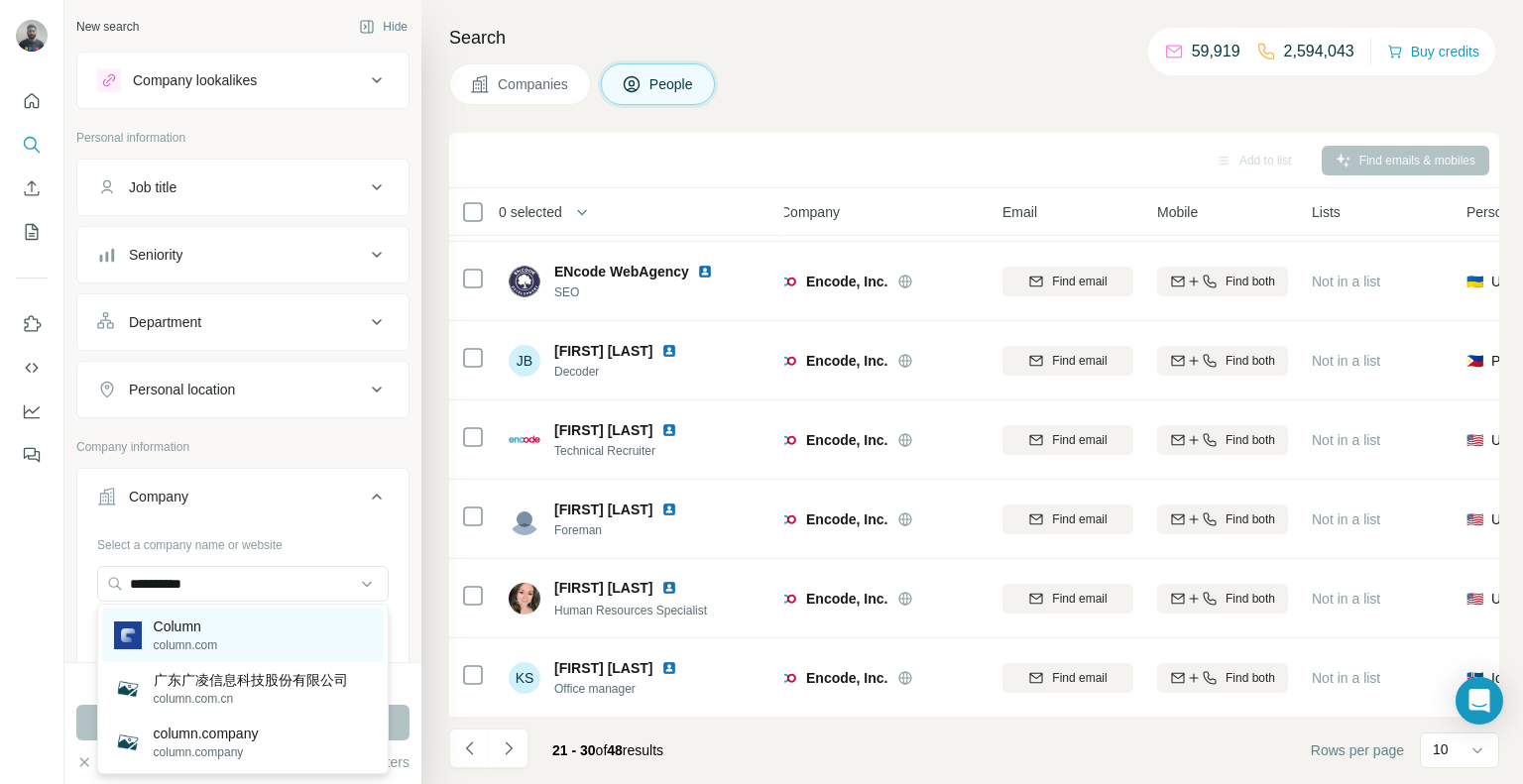 click on "Column column.com" at bounding box center [243, 635] 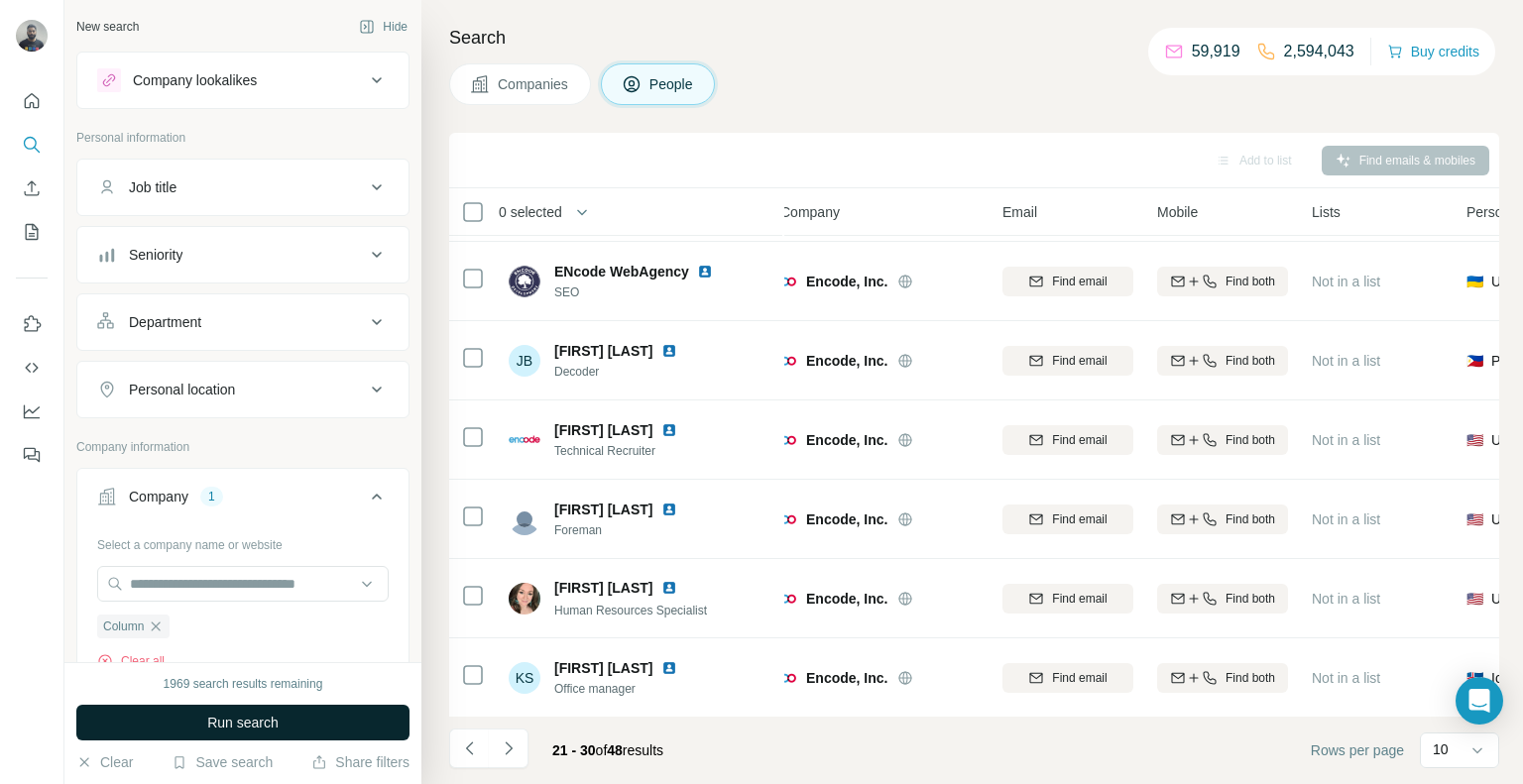 click on "Run search" at bounding box center (243, 723) 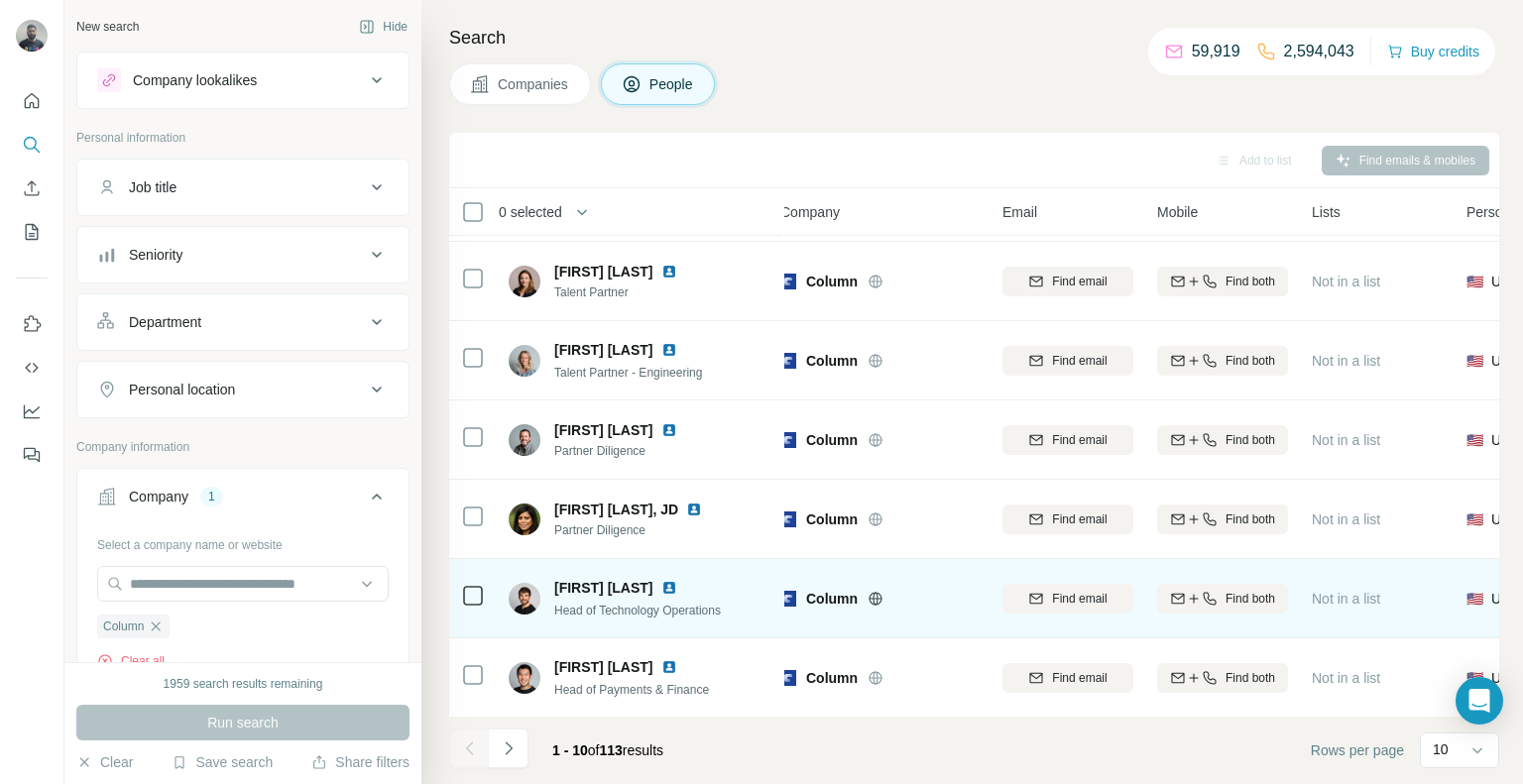 scroll, scrollTop: 311, scrollLeft: 15, axis: both 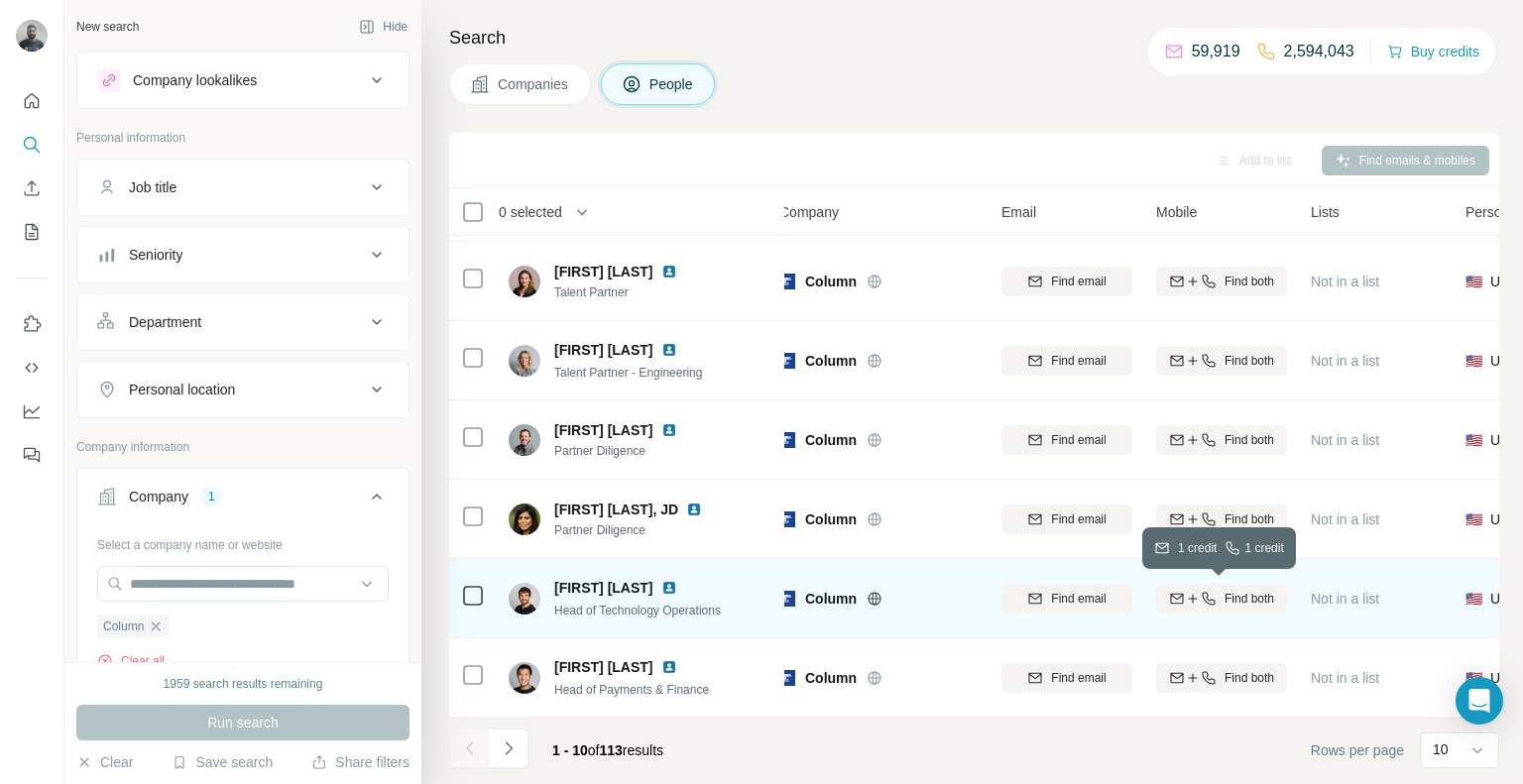 click on "Find both" at bounding box center [1222, 599] 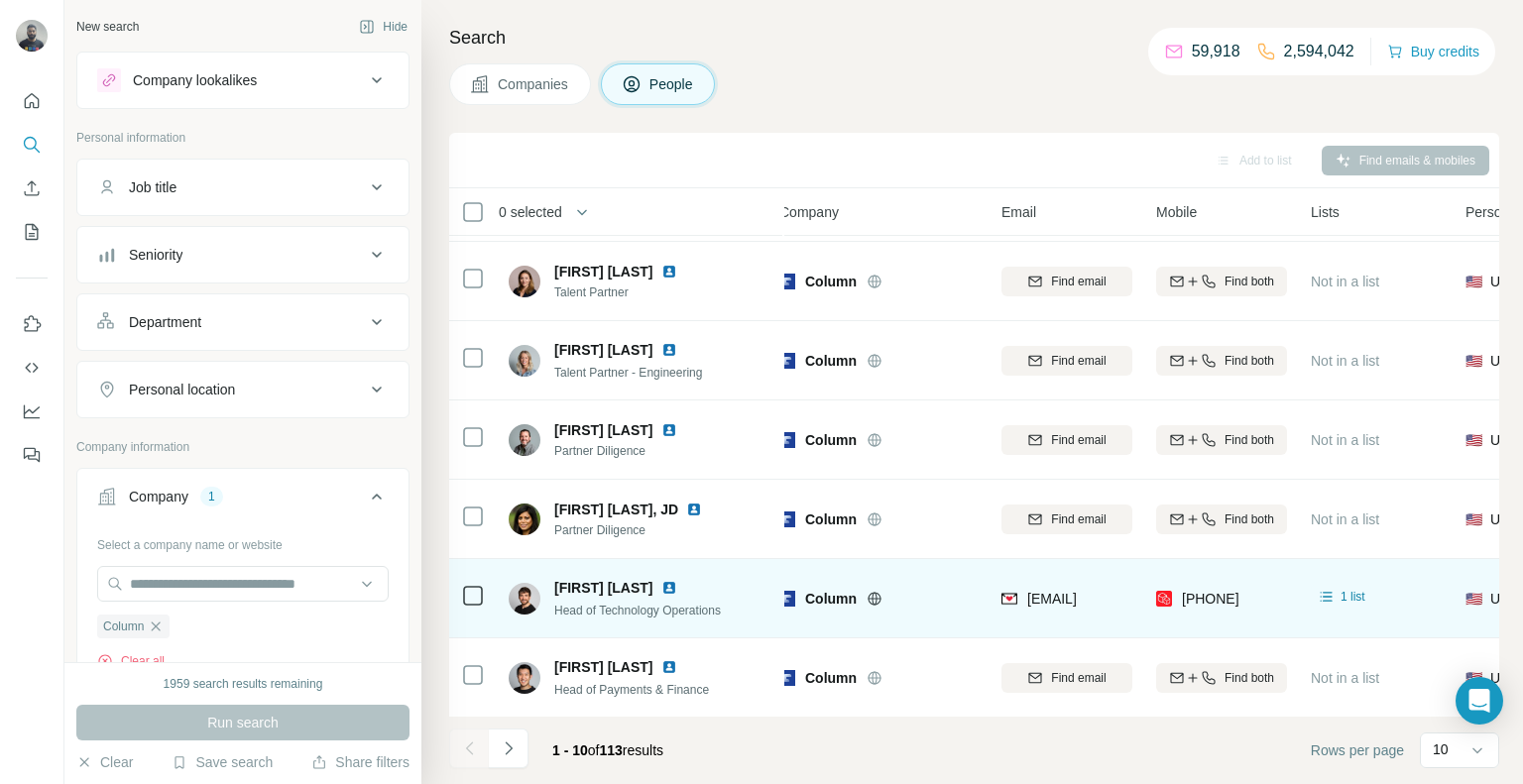 click on "[PHONE]" at bounding box center [1222, 599] 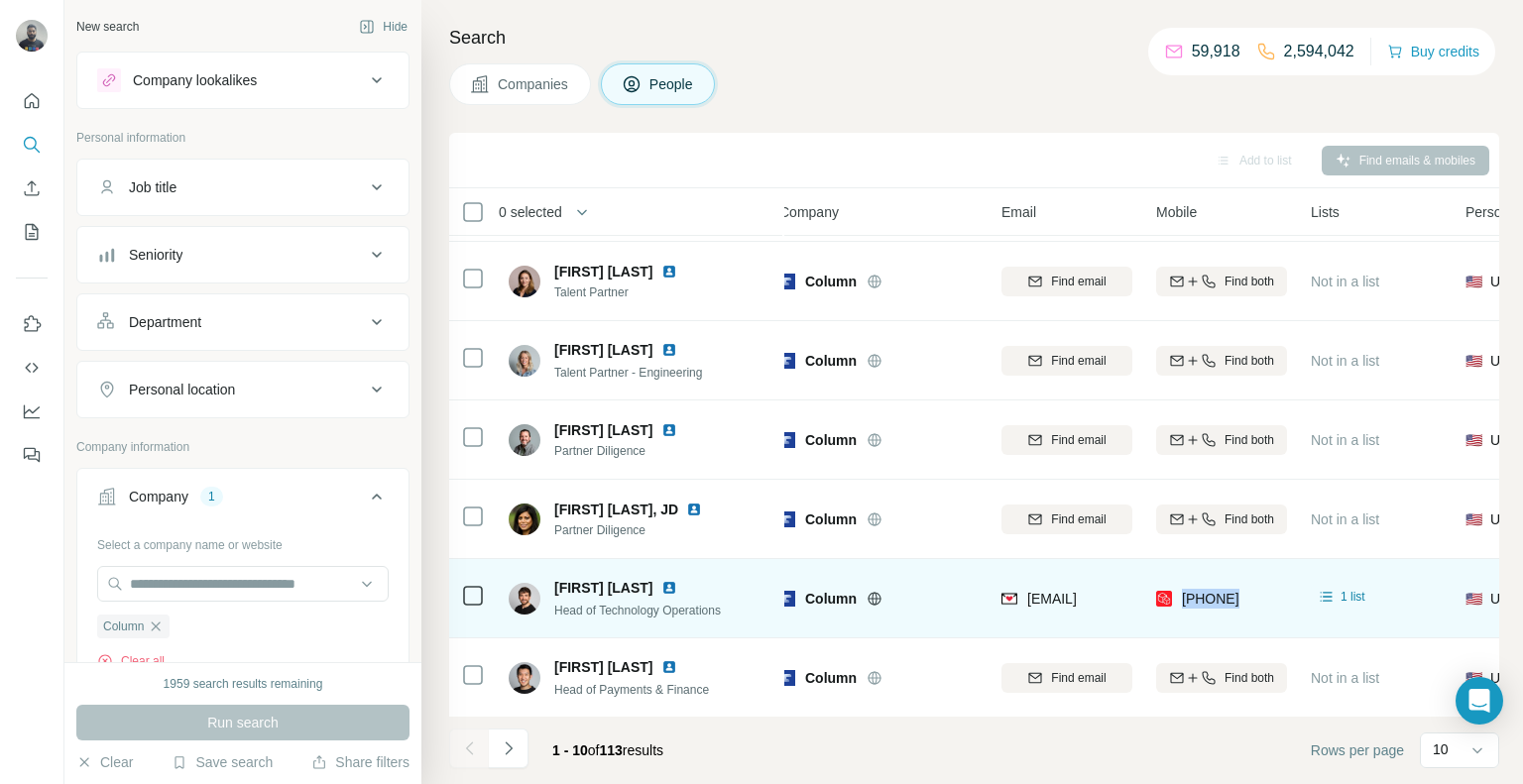 copy on "[PHONE]" 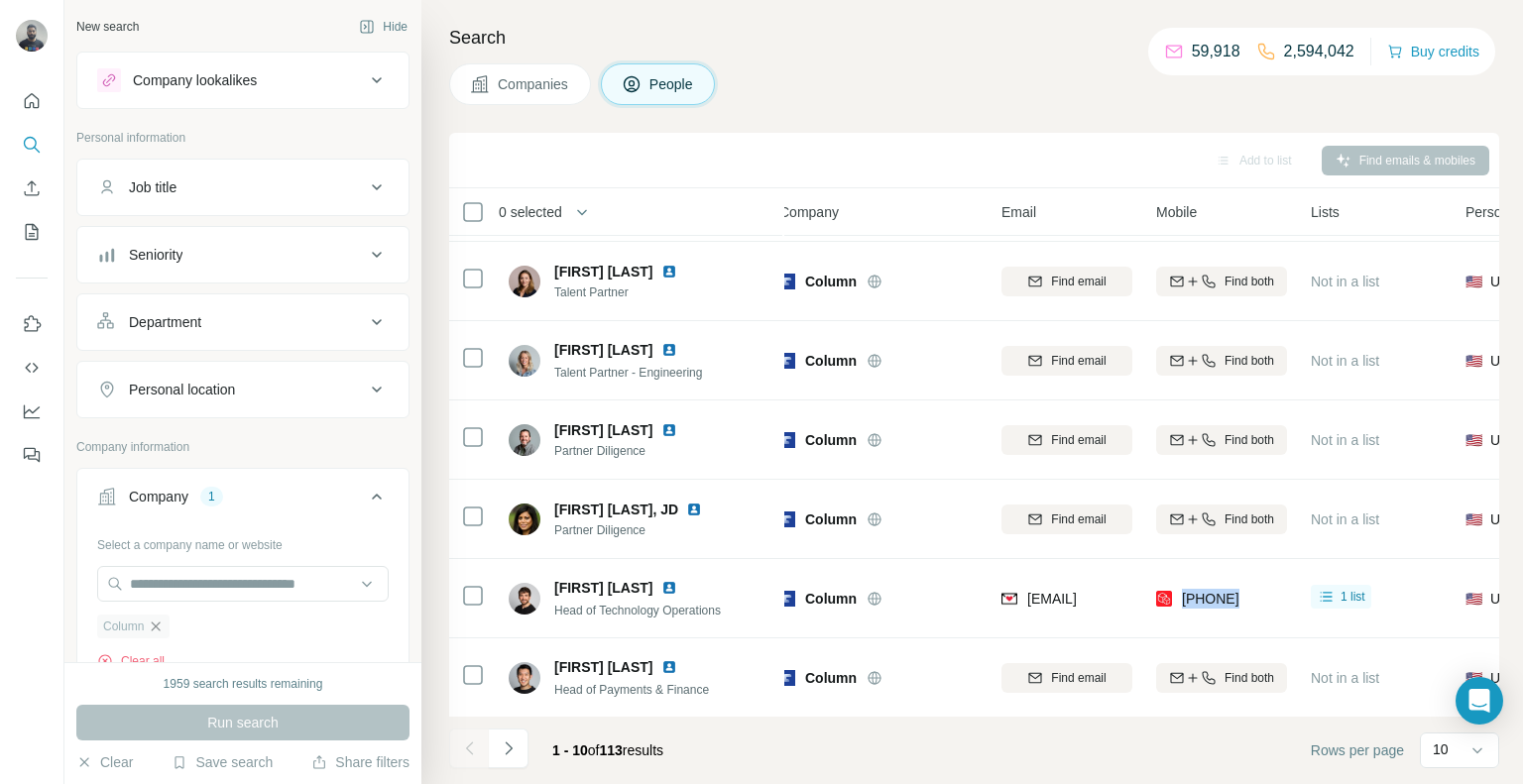 click 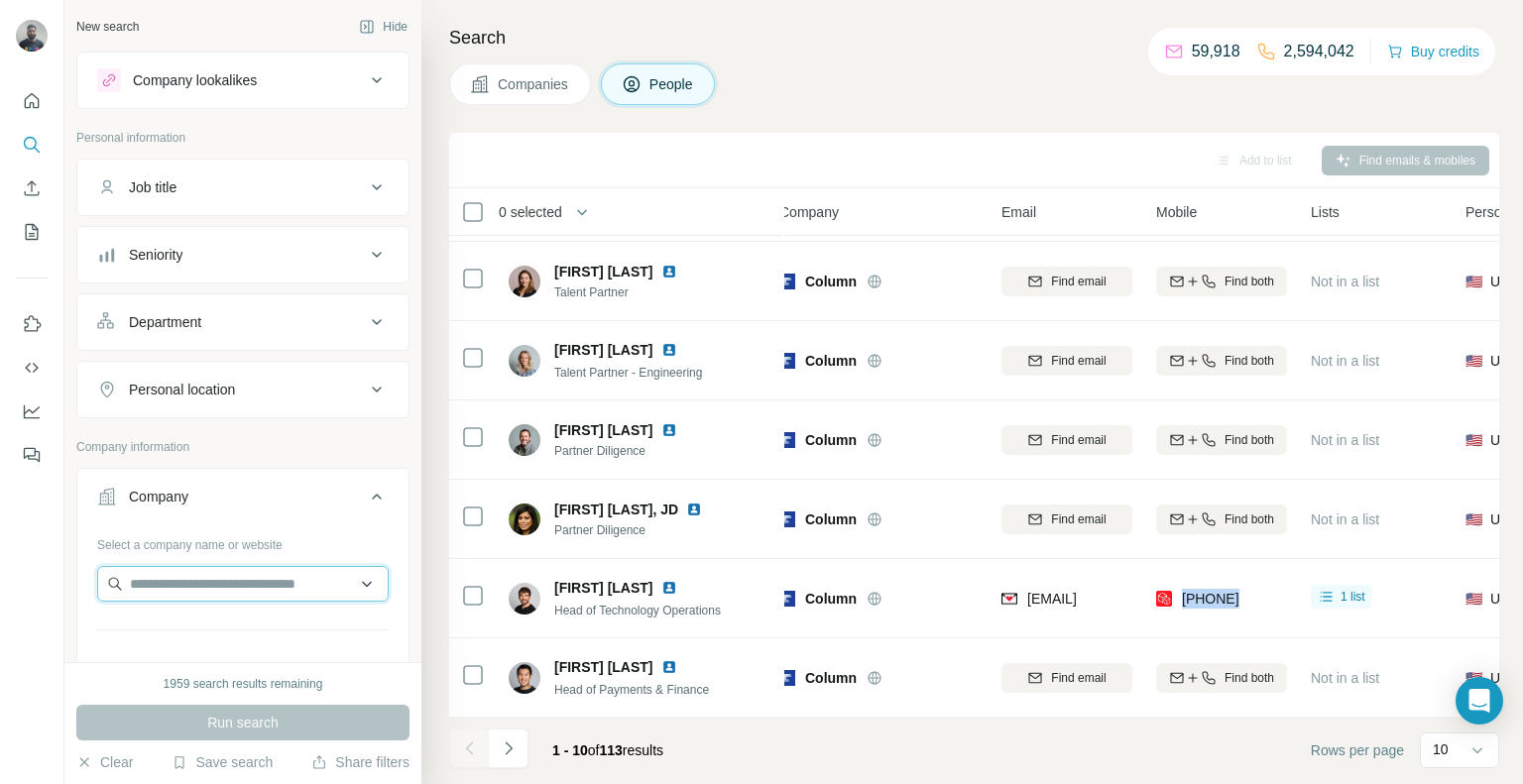 click at bounding box center [243, 584] 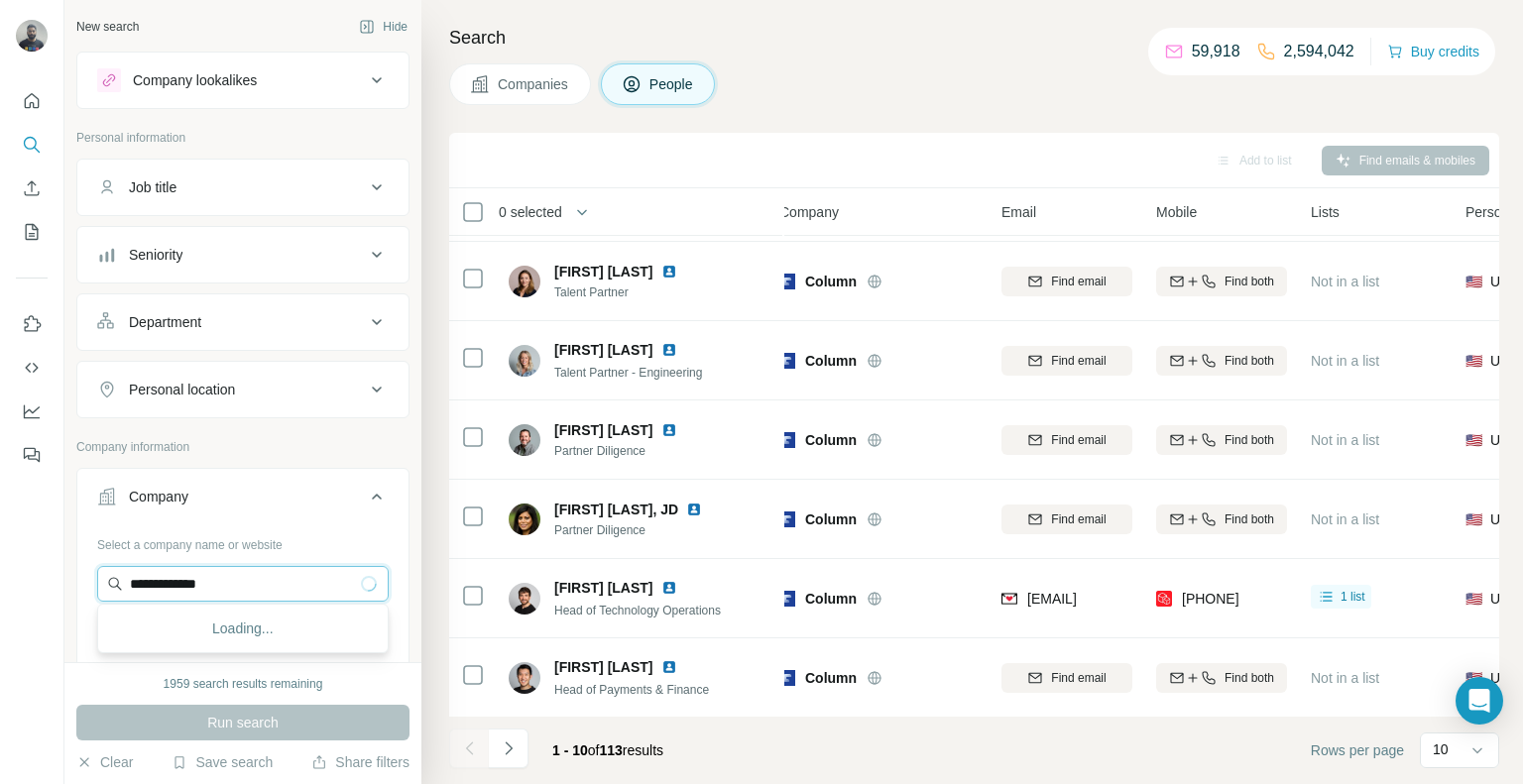 type on "**********" 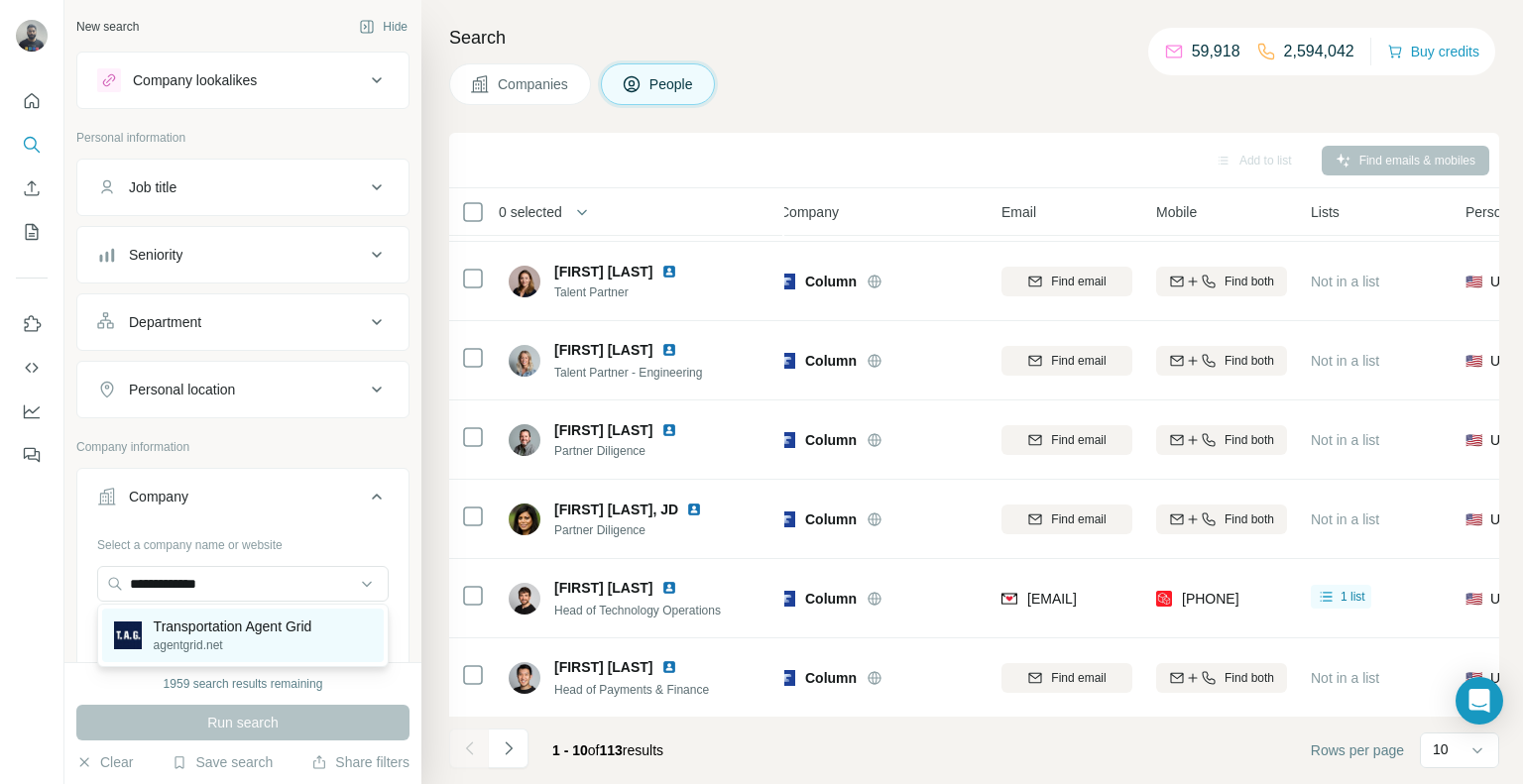 click on "Transportation Agent Grid" at bounding box center [233, 626] 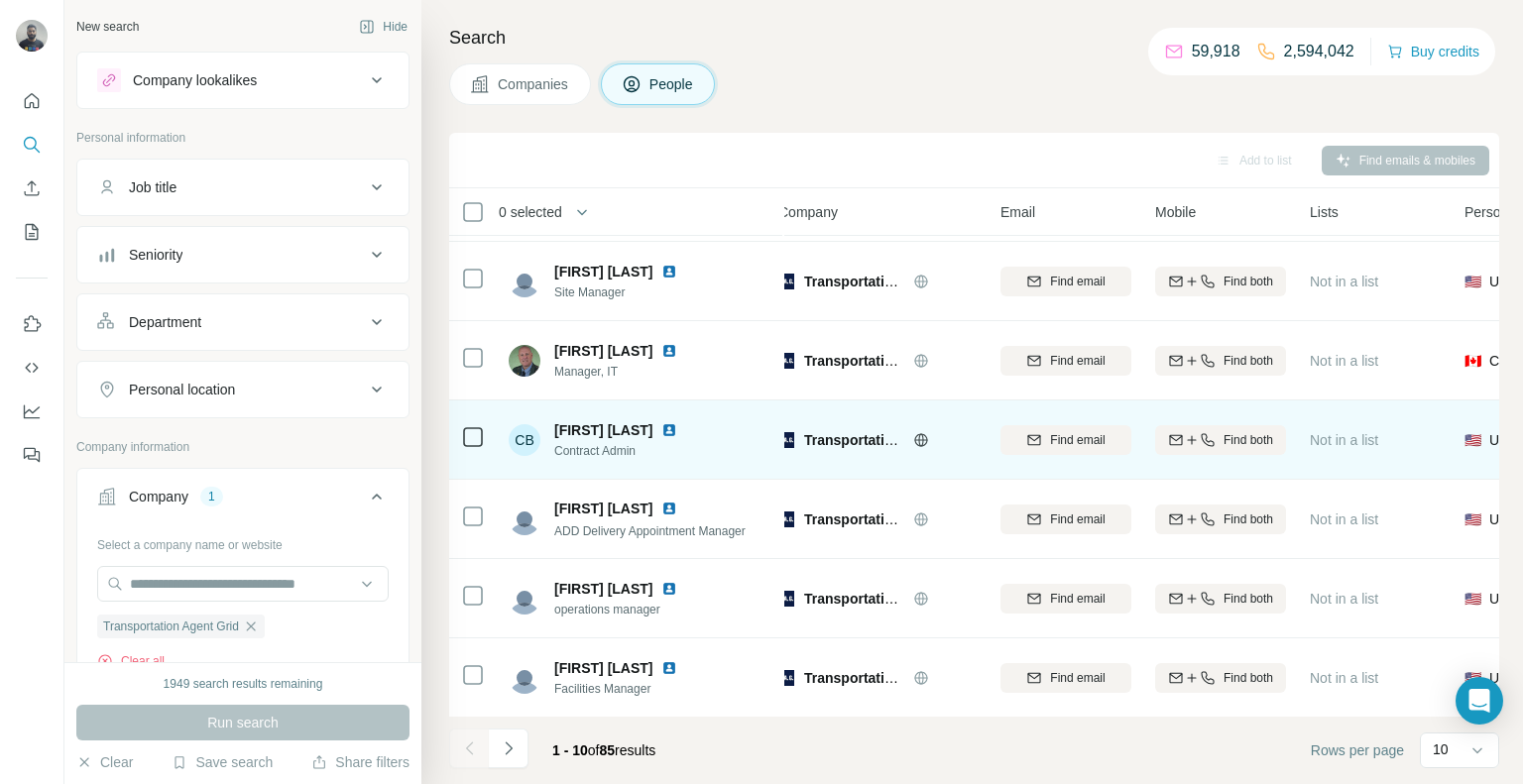 scroll, scrollTop: 311, scrollLeft: 19, axis: both 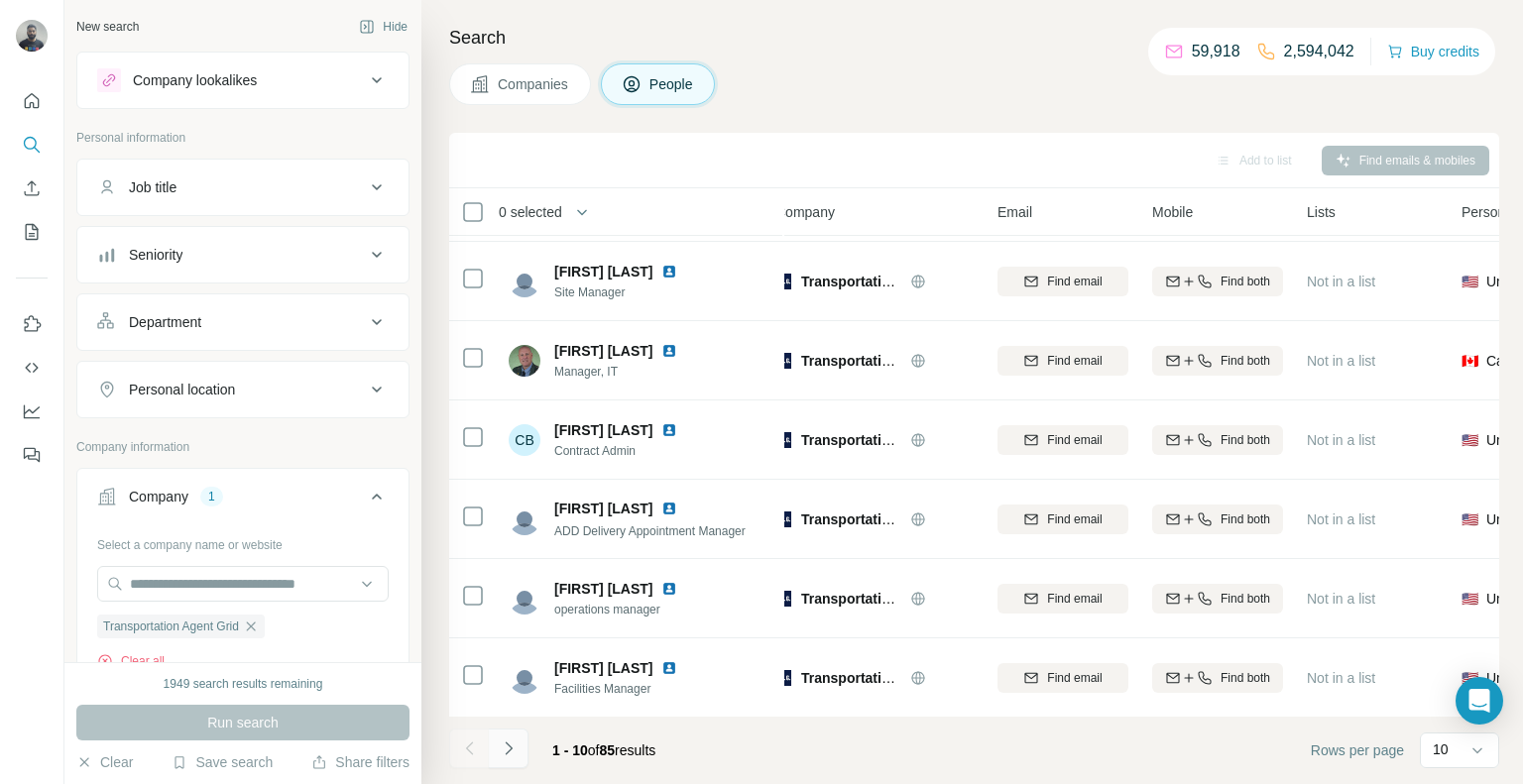 click 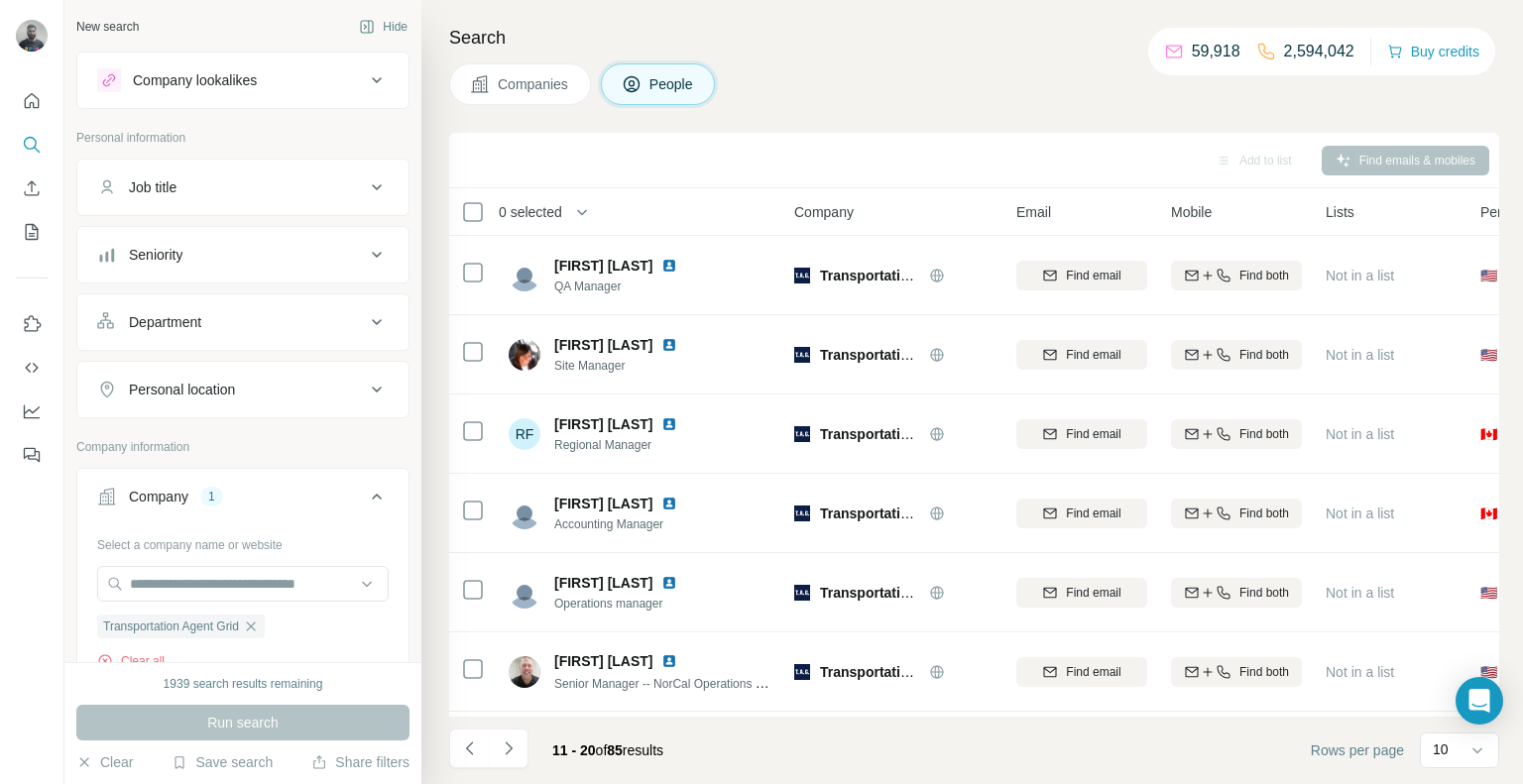 scroll, scrollTop: 311, scrollLeft: 0, axis: vertical 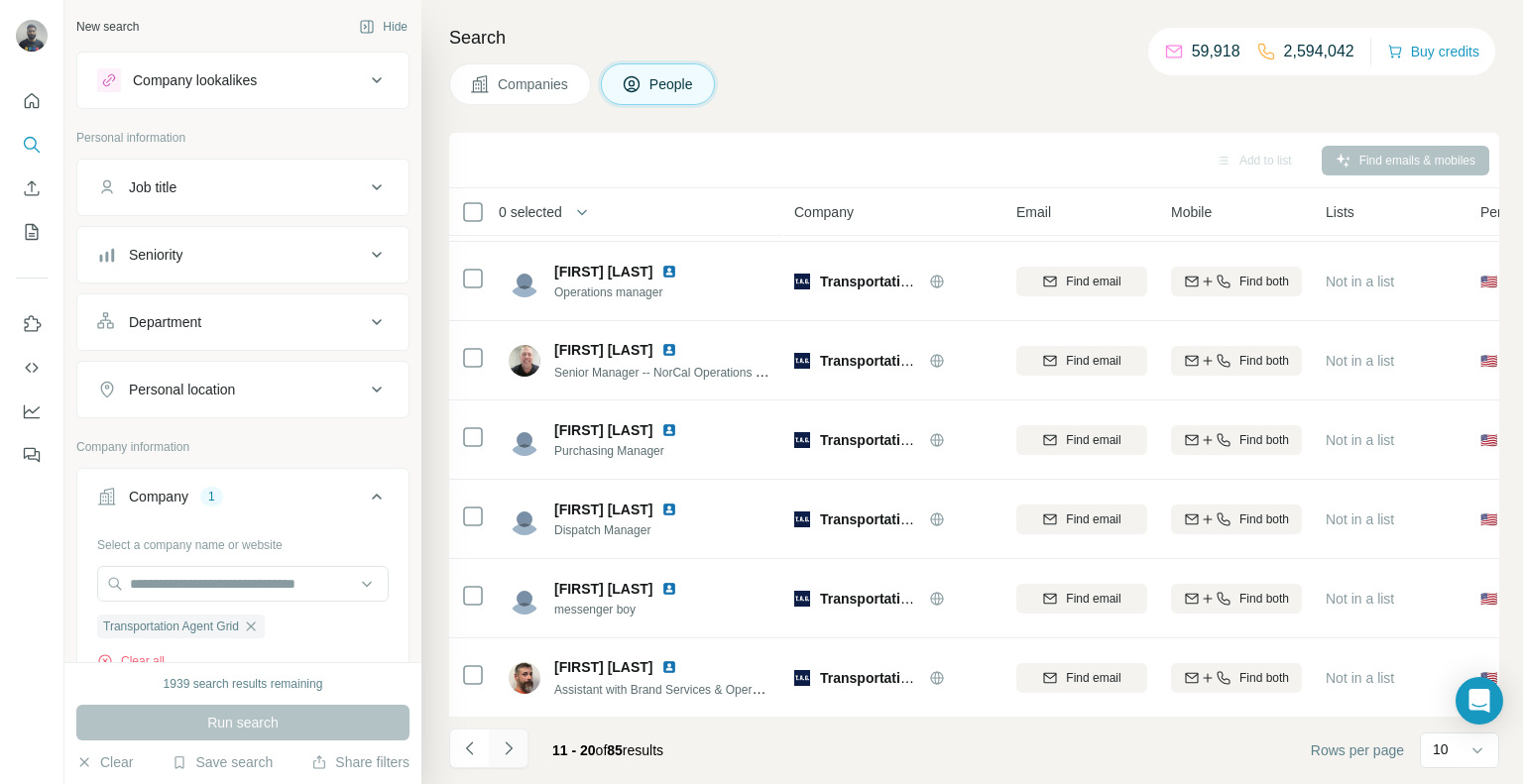 click at bounding box center (509, 748) 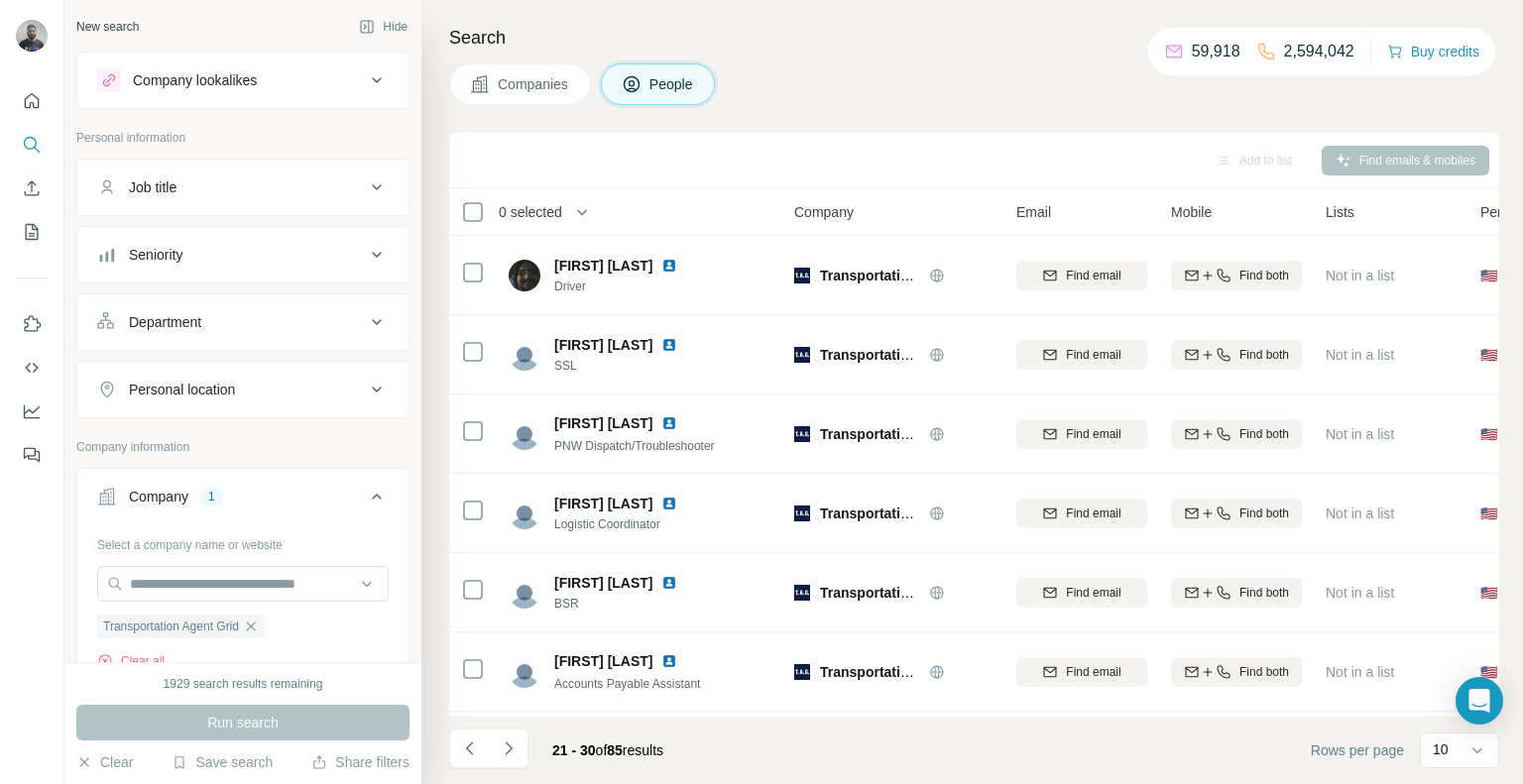 scroll, scrollTop: 311, scrollLeft: 0, axis: vertical 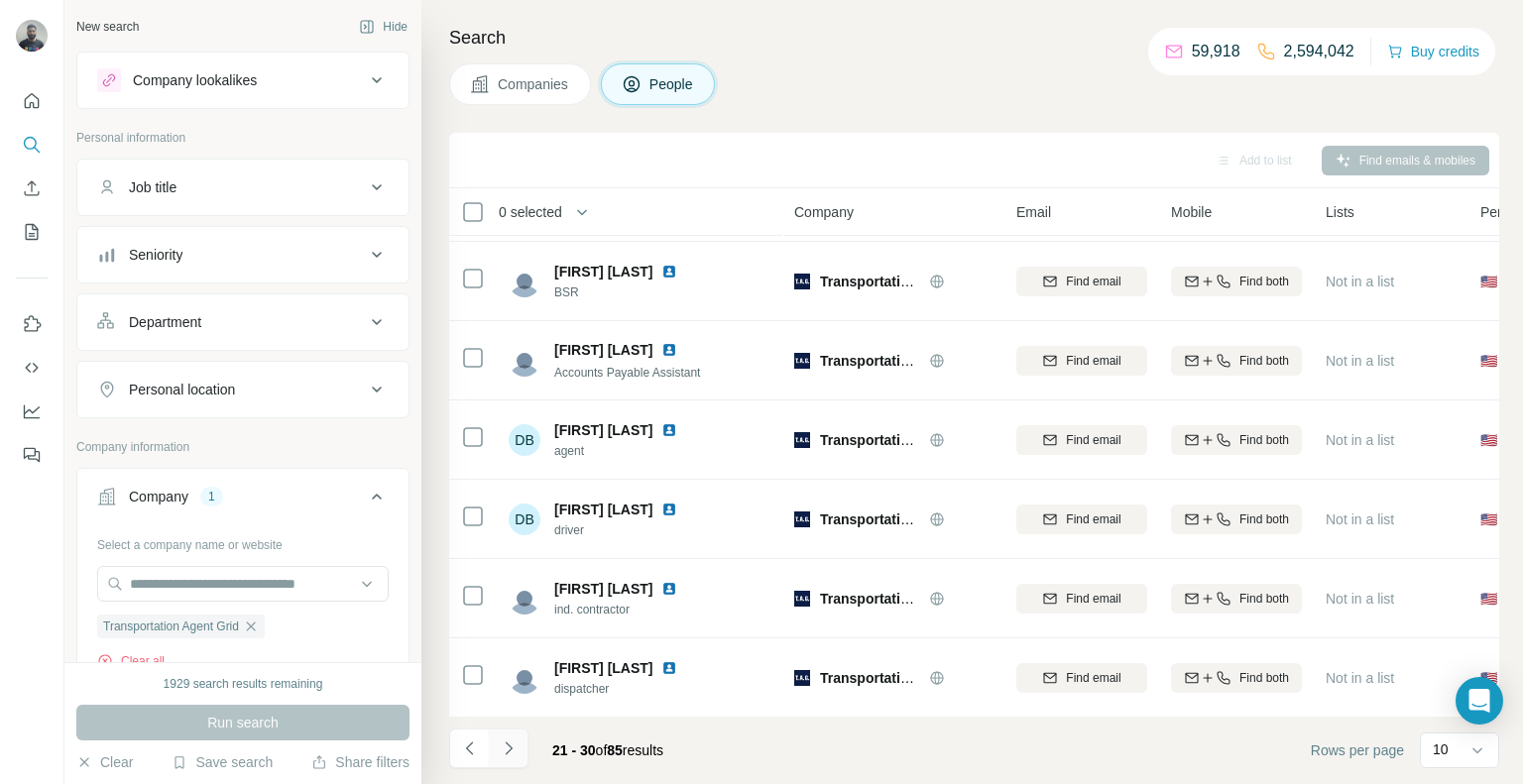 click at bounding box center (509, 748) 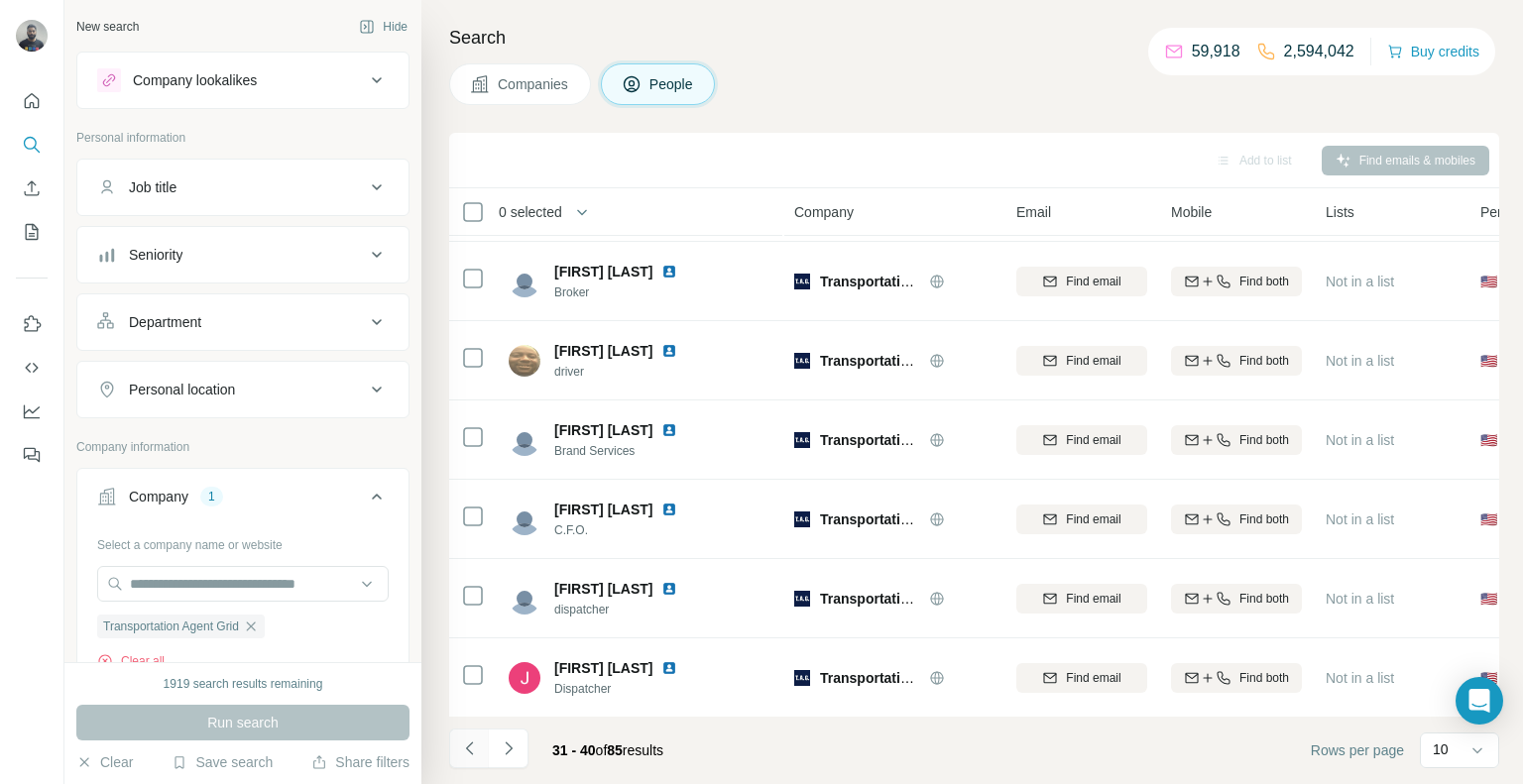 click at bounding box center (469, 748) 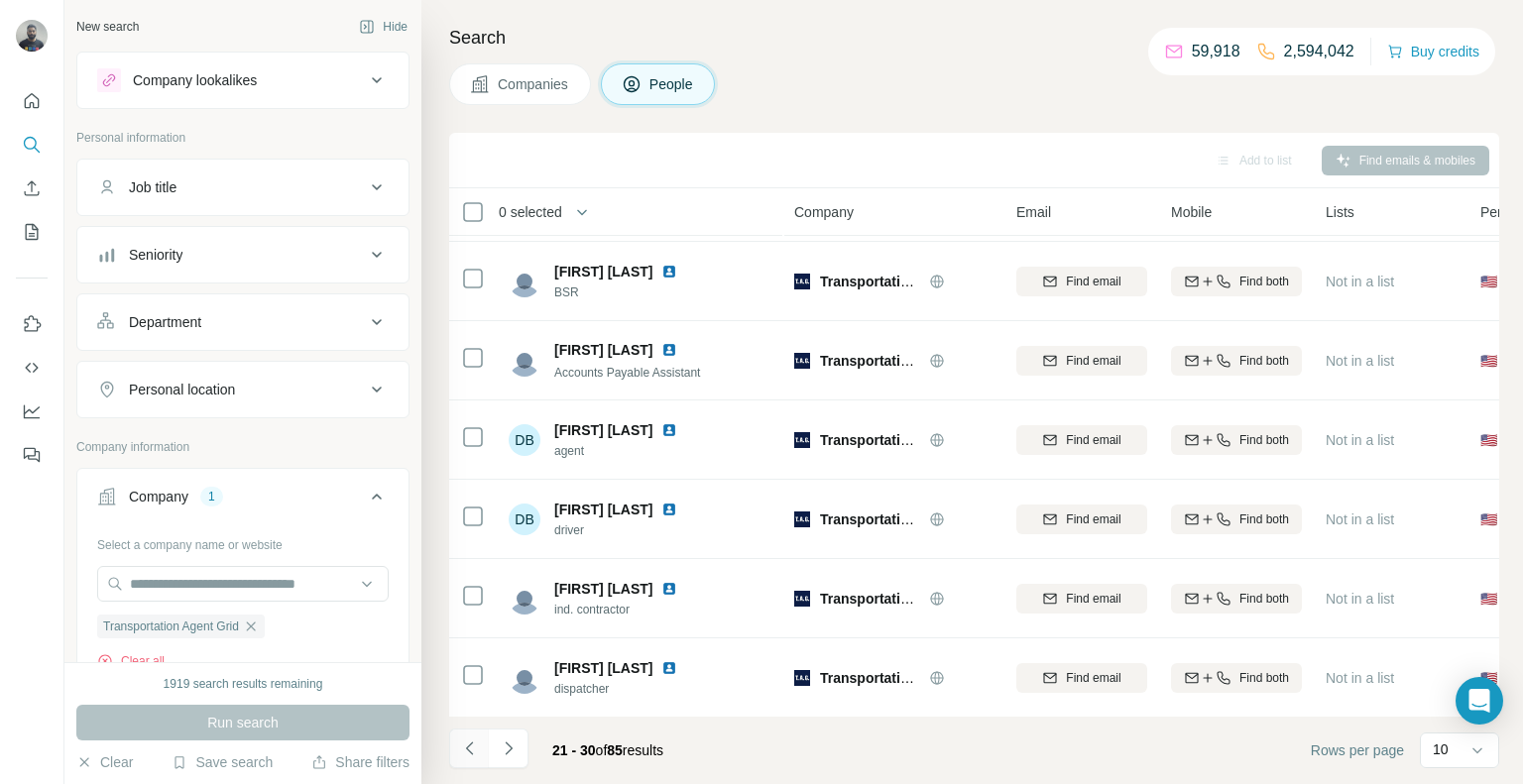 click at bounding box center [469, 748] 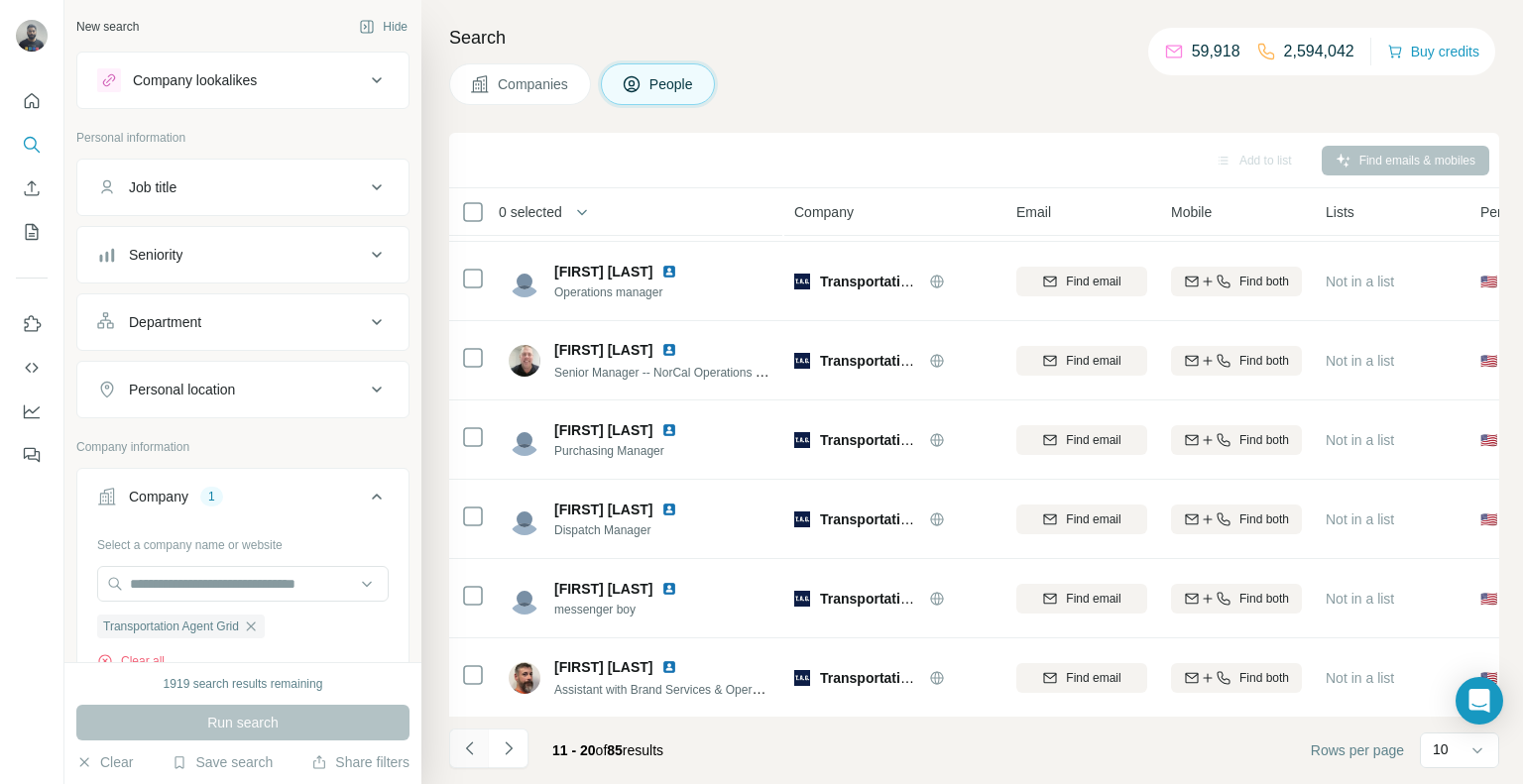 click at bounding box center [469, 748] 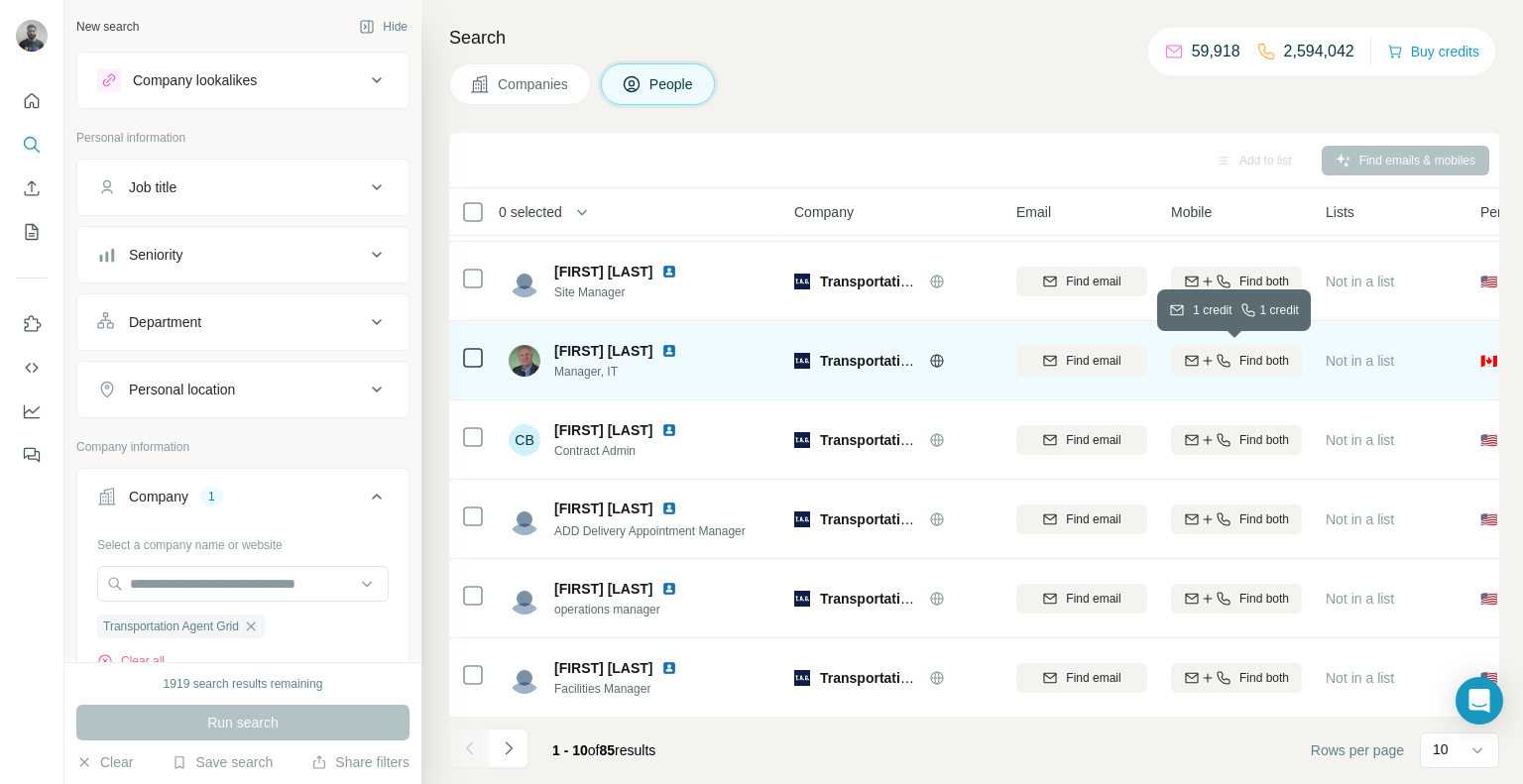 click on "Find both" at bounding box center (1236, 361) 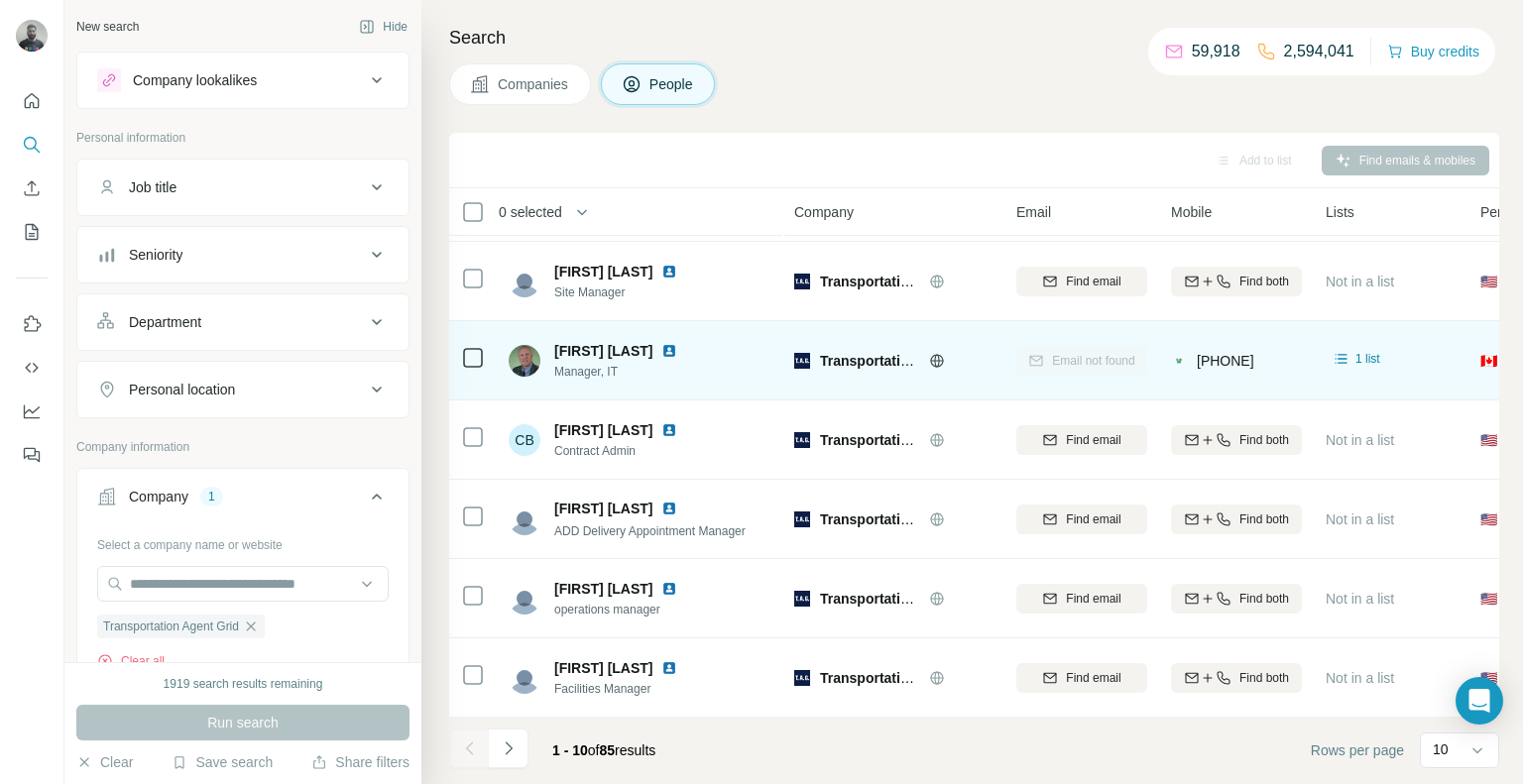 click on "0 selected People Email Mobile Lists Personal location Seniority Department Landline [FIRST] [LAST] VP Business Development Transportation Agent Grid Find email Find both Not in a list 🇺🇸 United States VP Management Find email first [FIRST] [LAST] Director Transportation Agent Grid Find email Find both Not in a list 🇺🇸 United States Director Management Find email first [FIRST] [LAST] Director Transportation Agent Grid Find email Find both Not in a list 🇺🇸 United States Director Management Find email first [FIRST] [LAST] Director of Systems Network Infrastructure Transportation Agent Grid Find email Find both Not in a list 🇺🇸 United States Director Management, R&D Find email first [FIRST] [LAST] Site Manager Transportation Agent Grid Find email Find both Not in a list 🇺🇸 United States Manager Management Find email first [FIRST] [LAST] Manager, IT Transportation Agent Grid Email not found [PHONE] 1 list 🇨🇦 Canada Manager R&D Not found CB [FIRST] [LAST] Find email" at bounding box center (1302, 297) 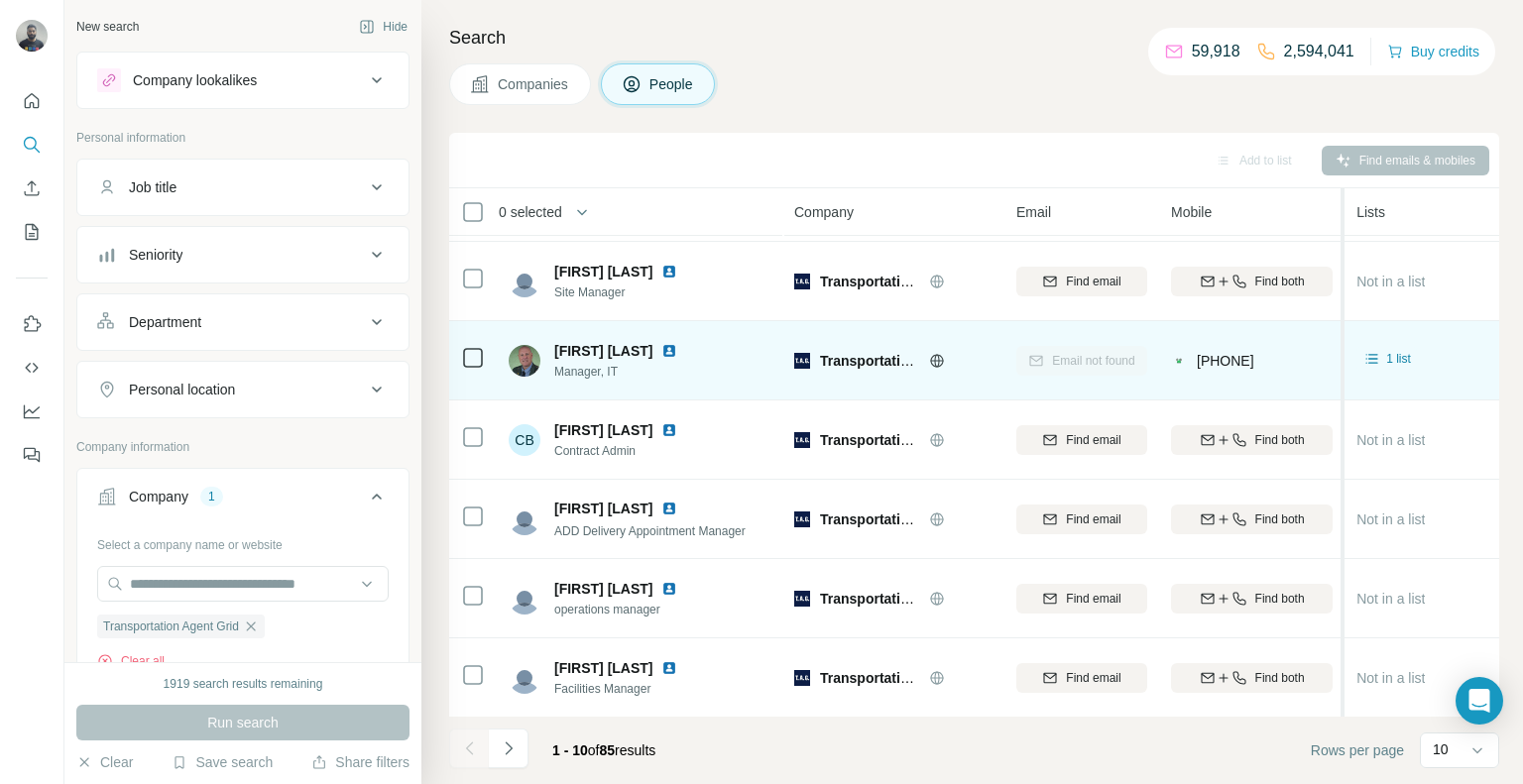 drag, startPoint x: 1305, startPoint y: 353, endPoint x: 1345, endPoint y: 343, distance: 41.231056 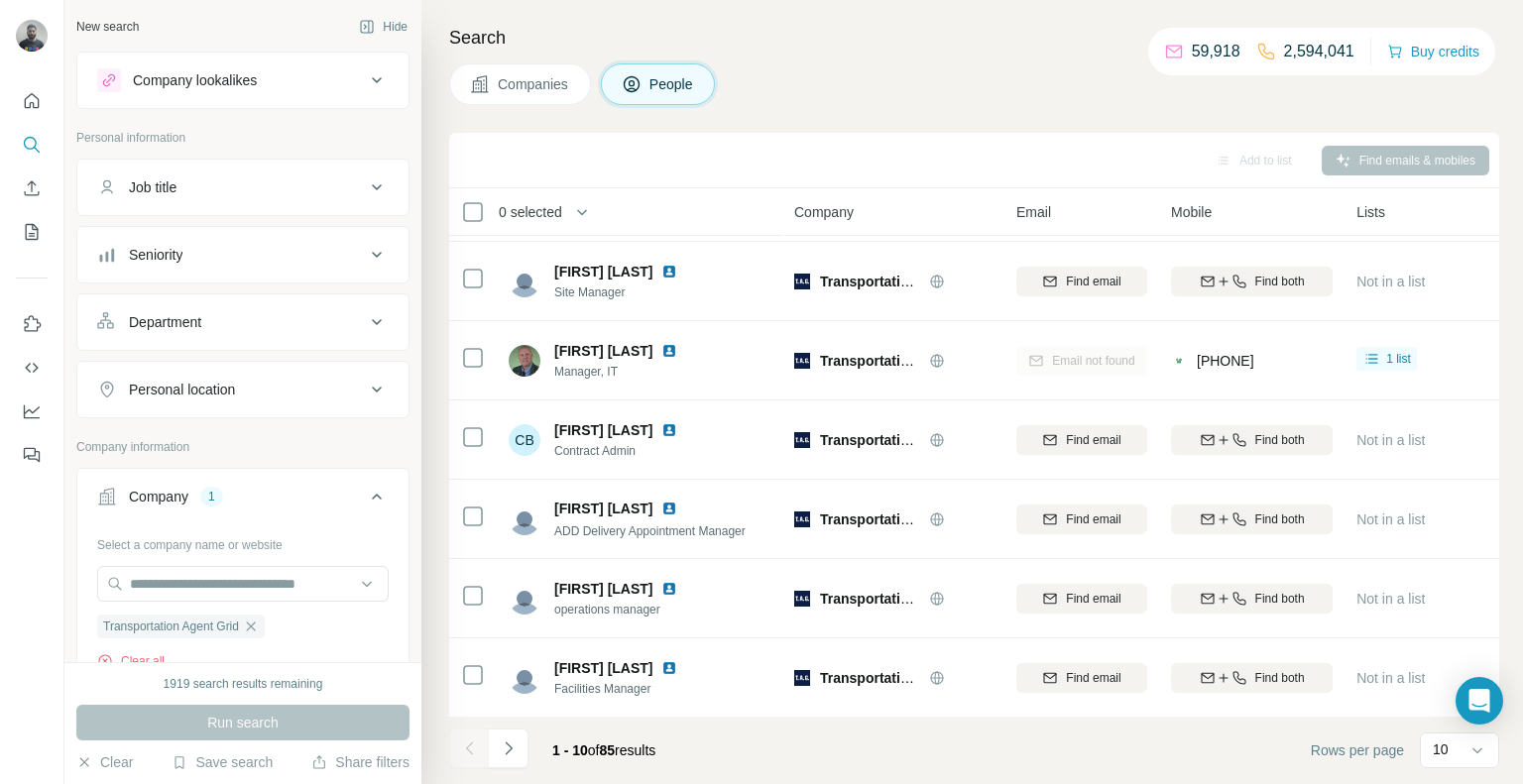 click on "[PHONE]" at bounding box center [1251, 360] 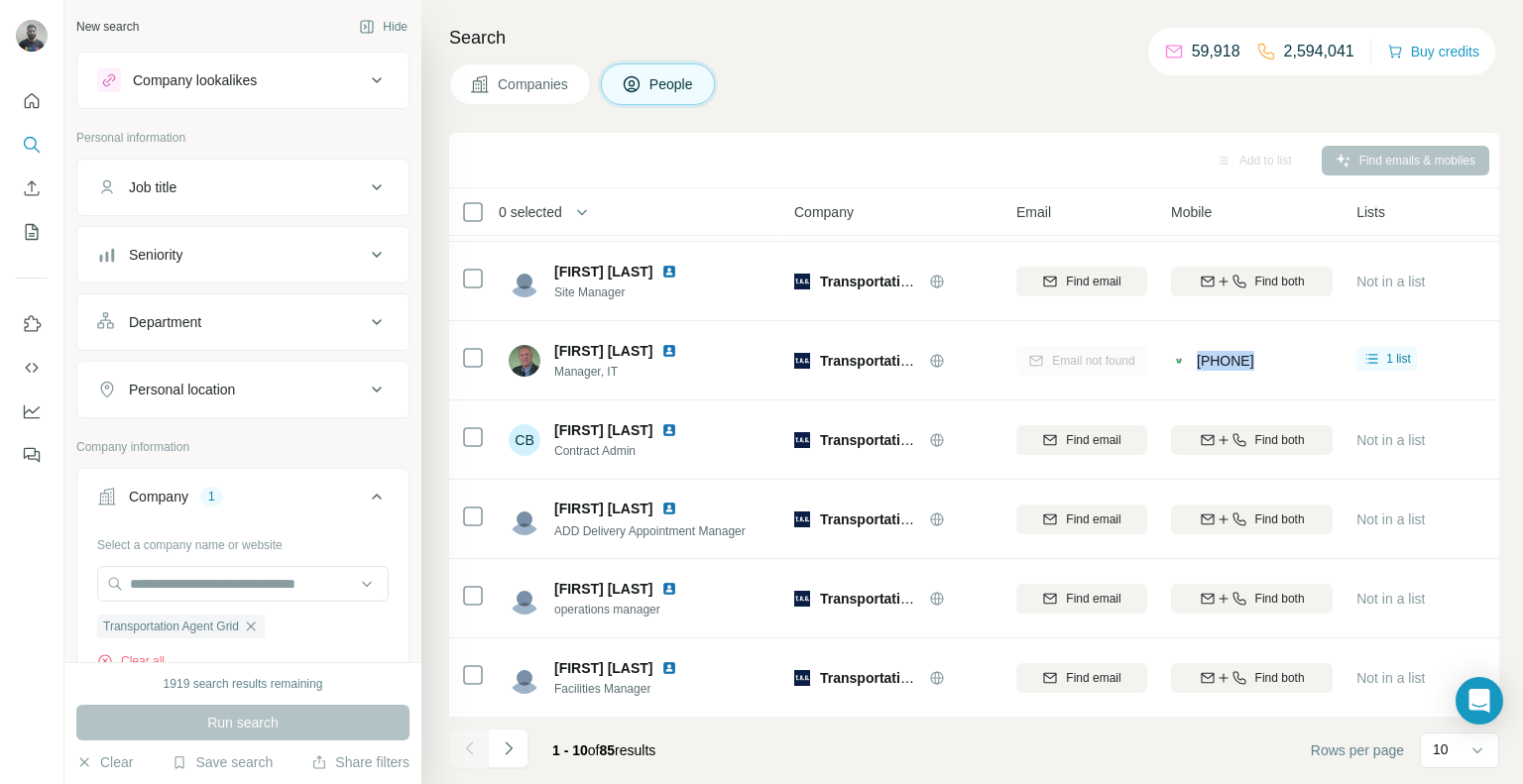 copy on "[PHONE]" 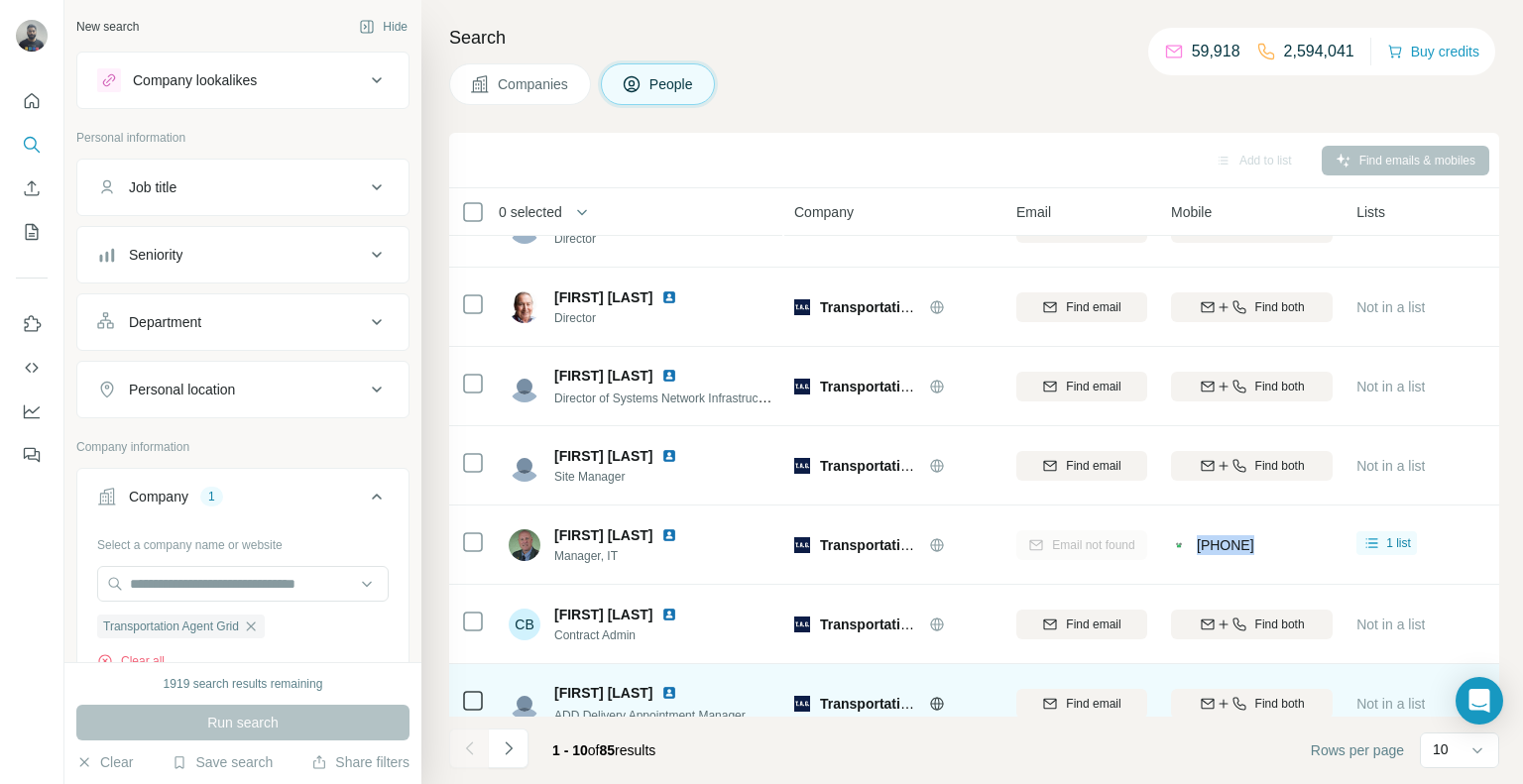 scroll, scrollTop: 0, scrollLeft: 0, axis: both 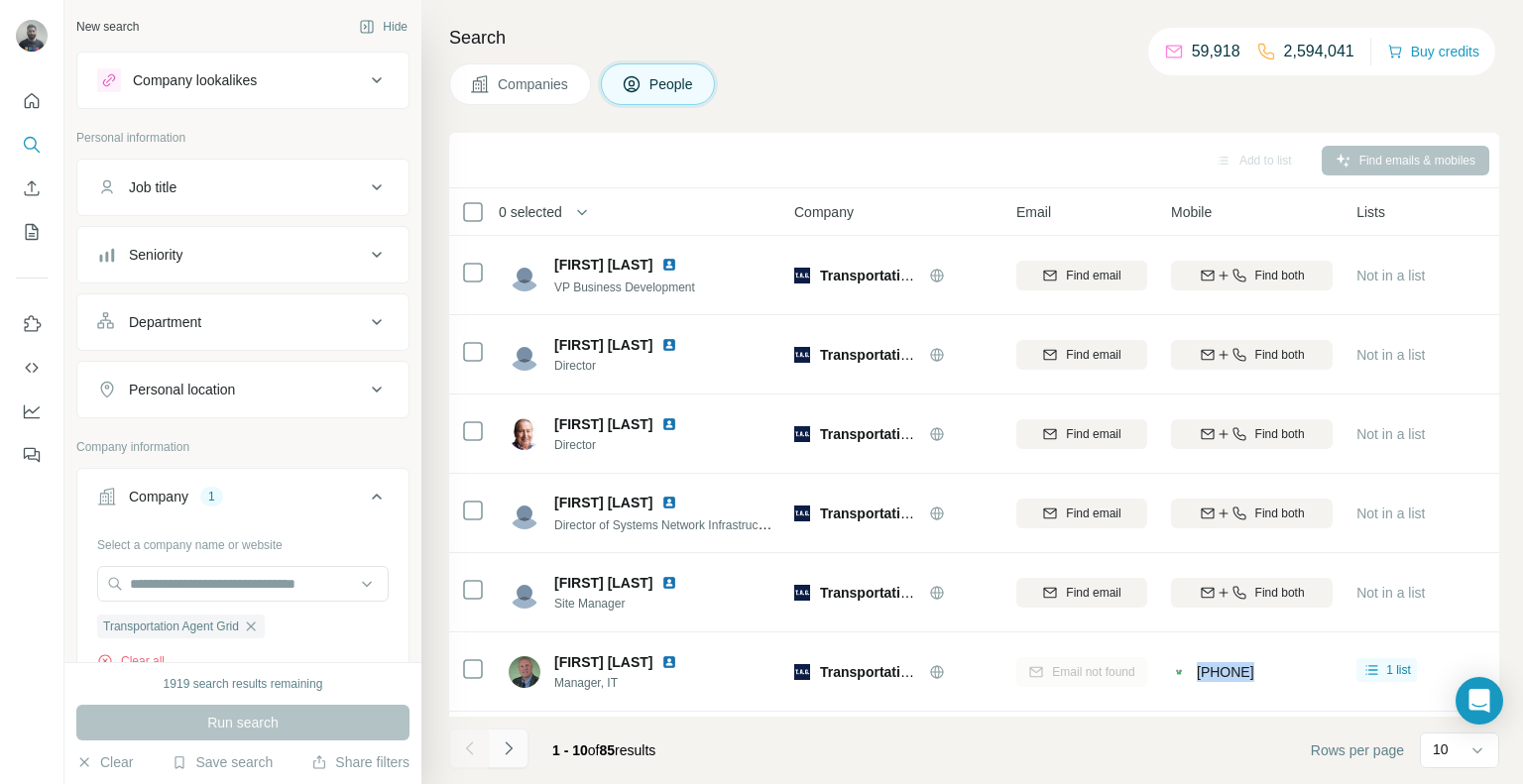 click at bounding box center [509, 748] 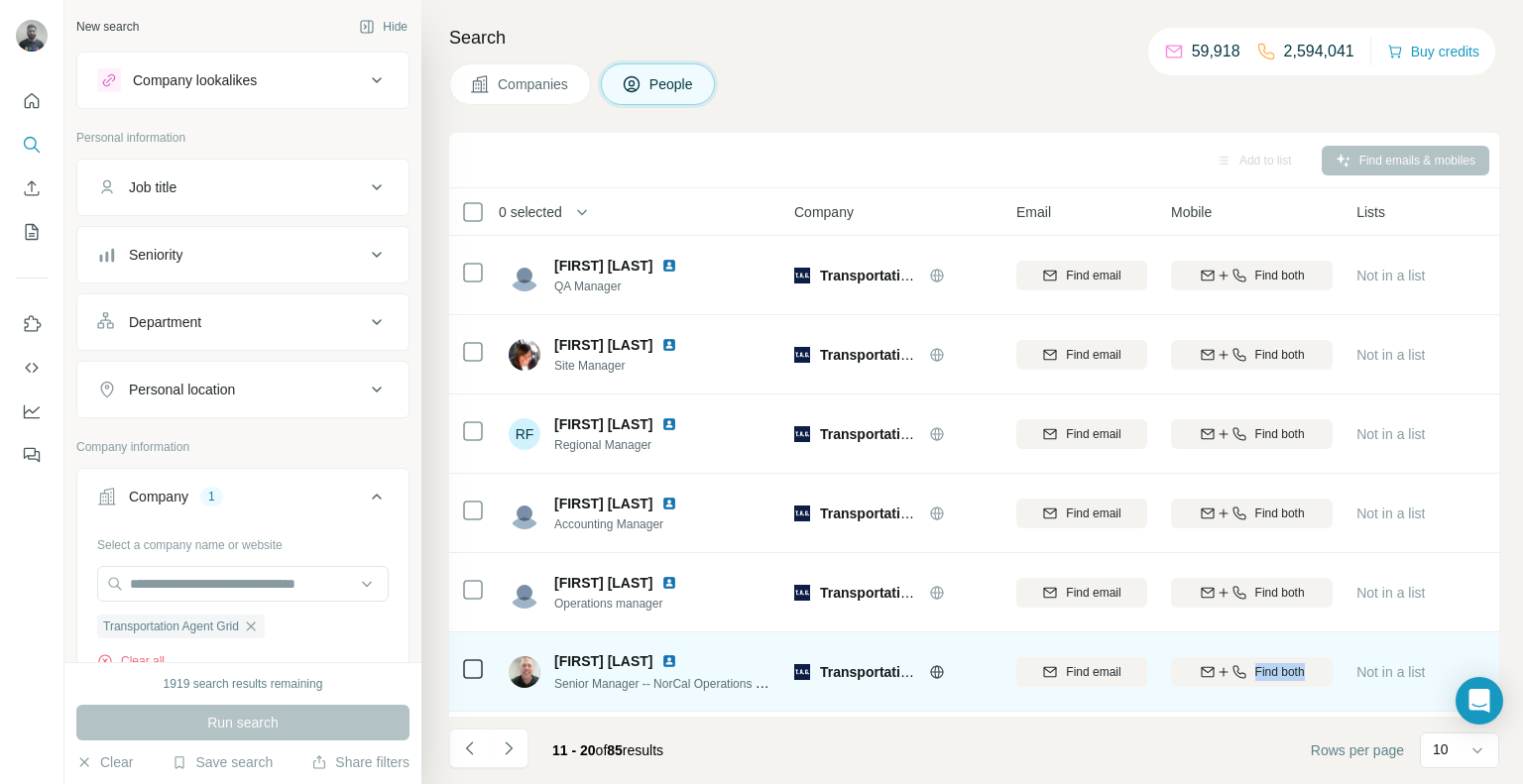 scroll, scrollTop: 311, scrollLeft: 0, axis: vertical 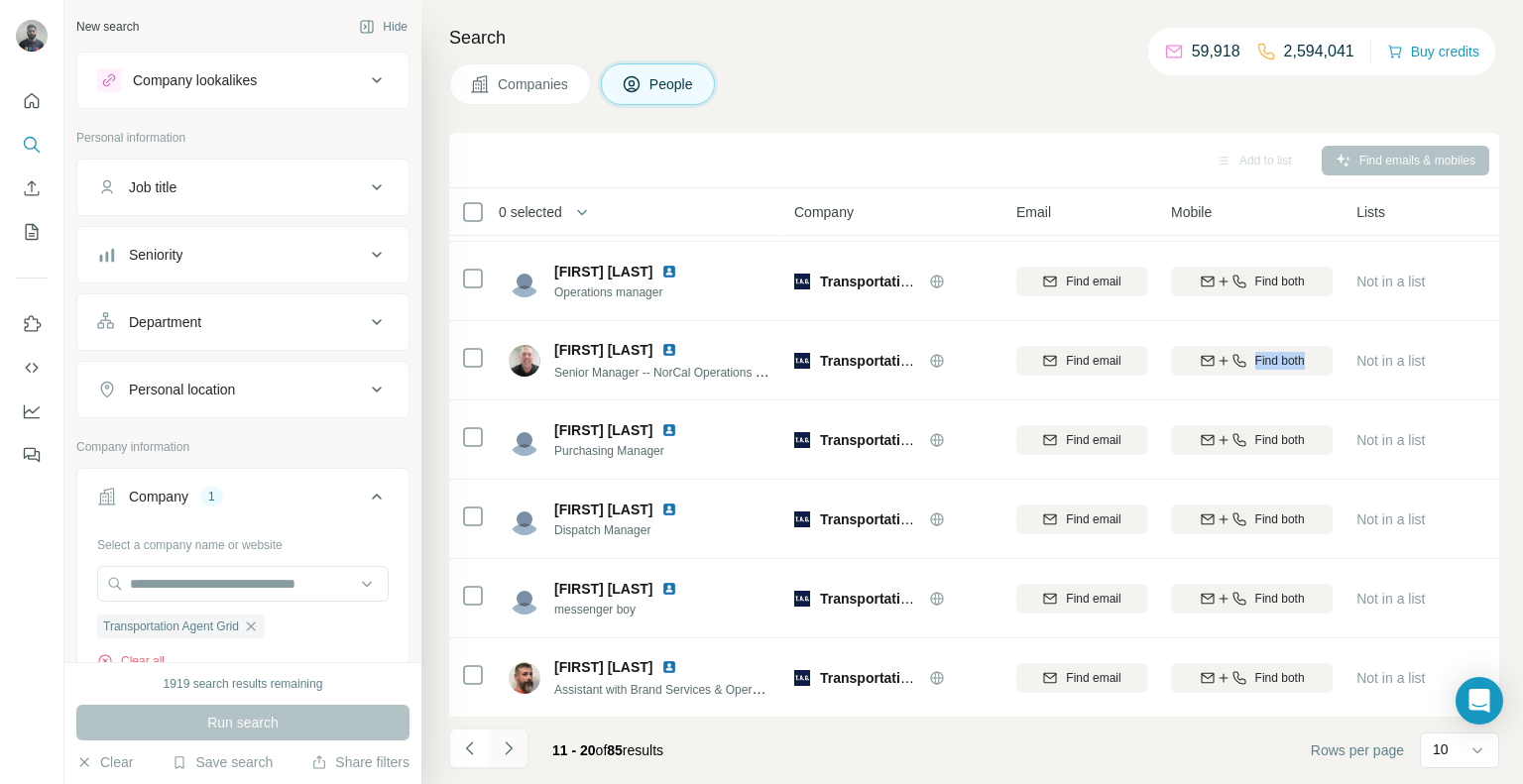 click 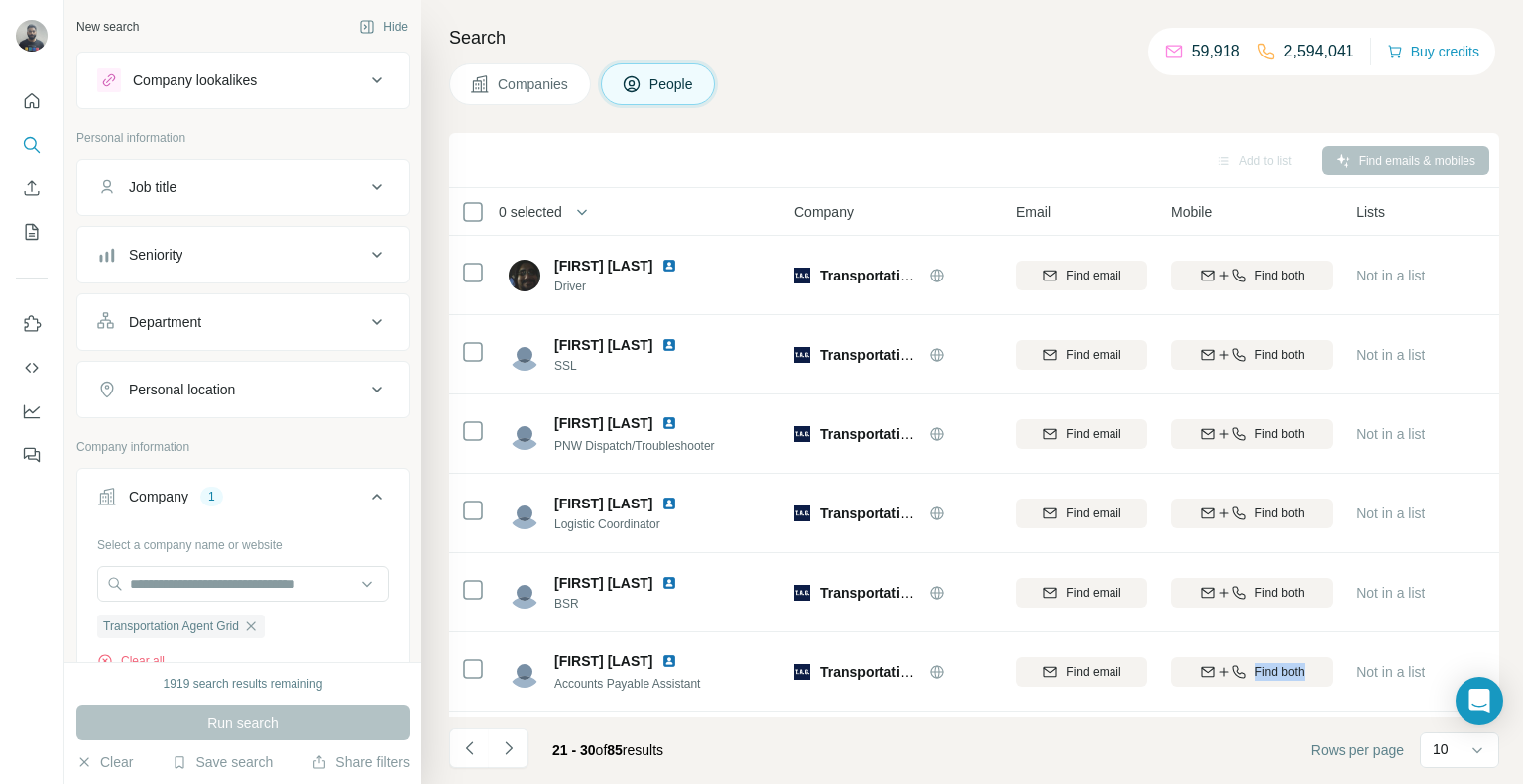 scroll, scrollTop: 311, scrollLeft: 0, axis: vertical 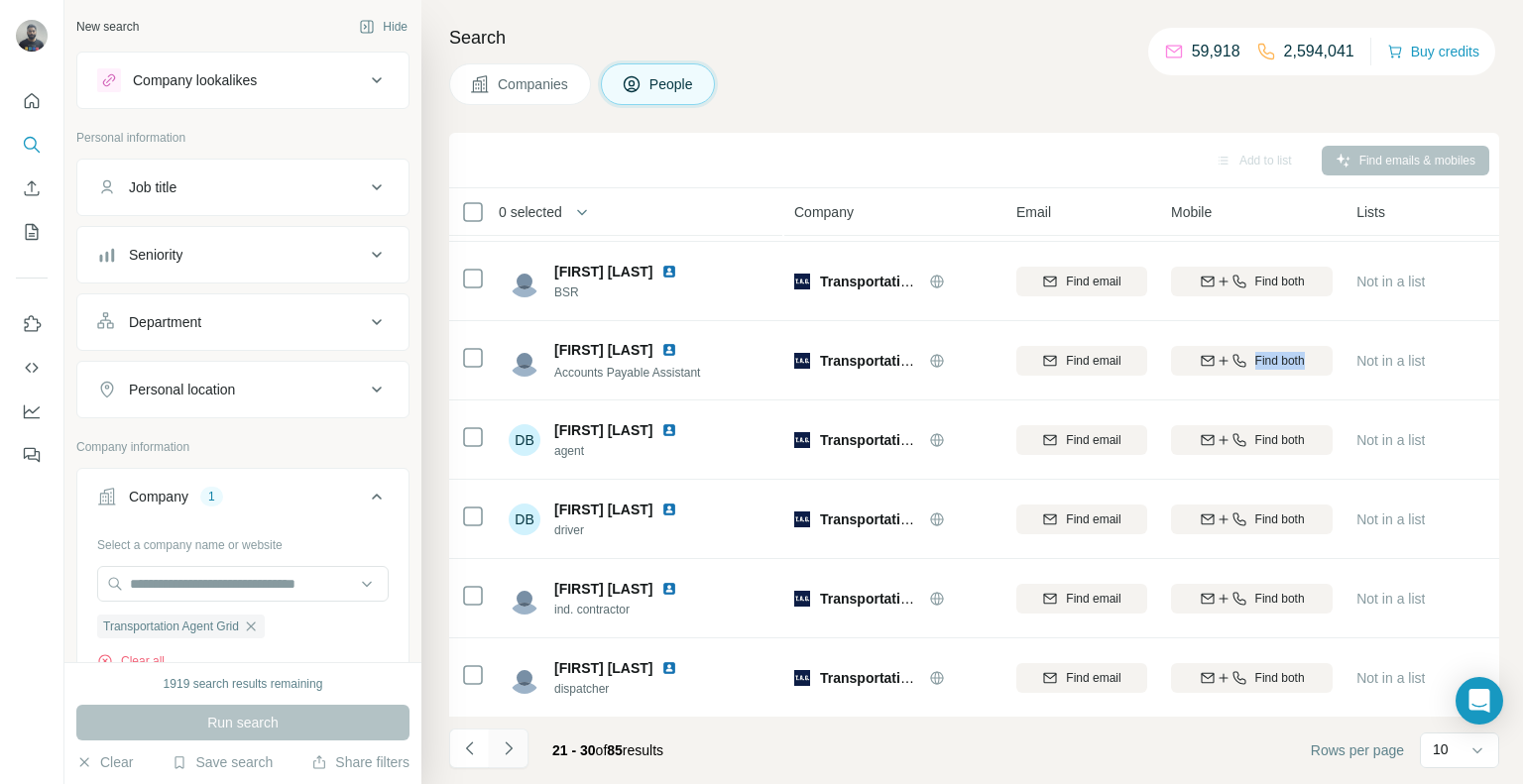 click 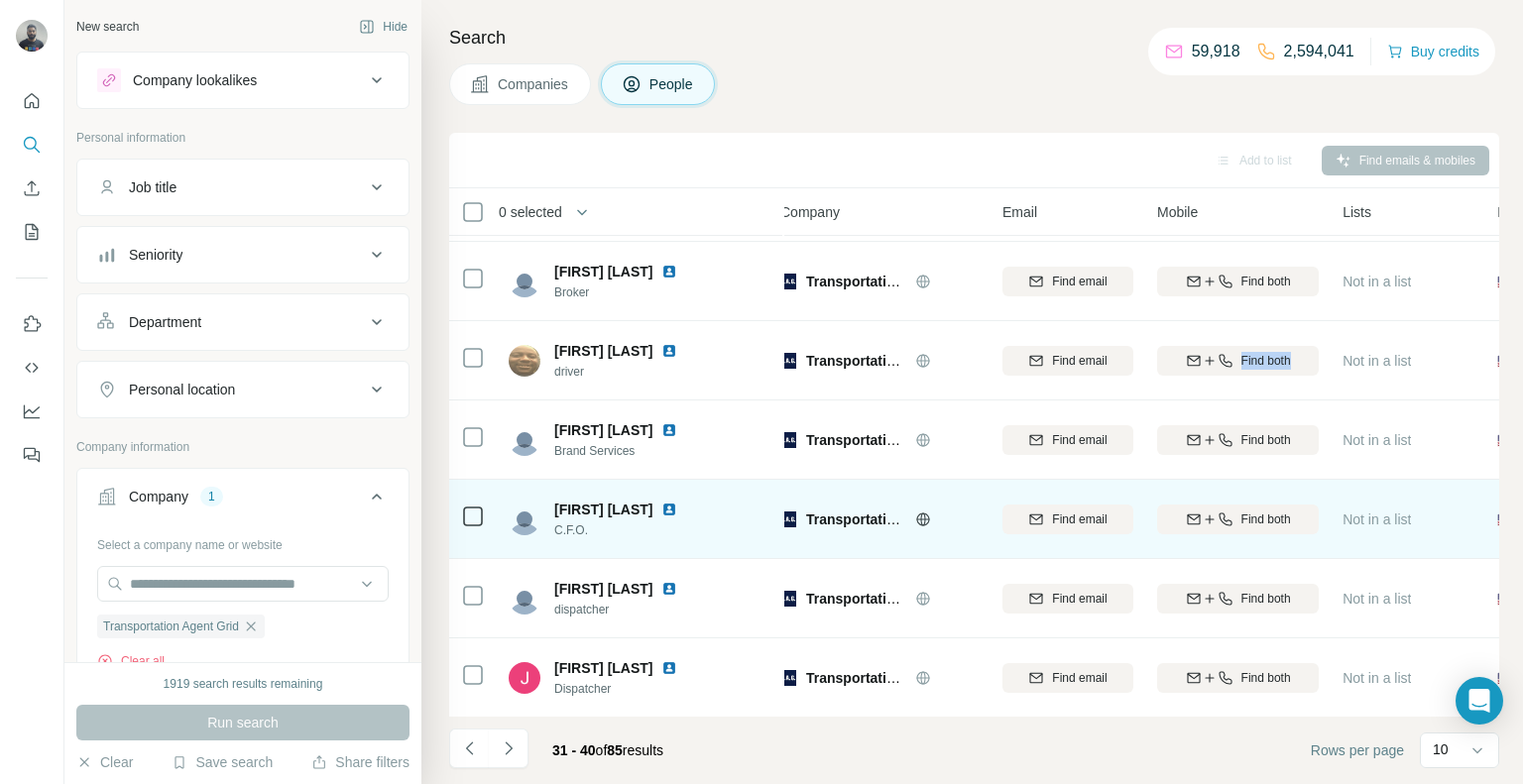 scroll, scrollTop: 311, scrollLeft: 19, axis: both 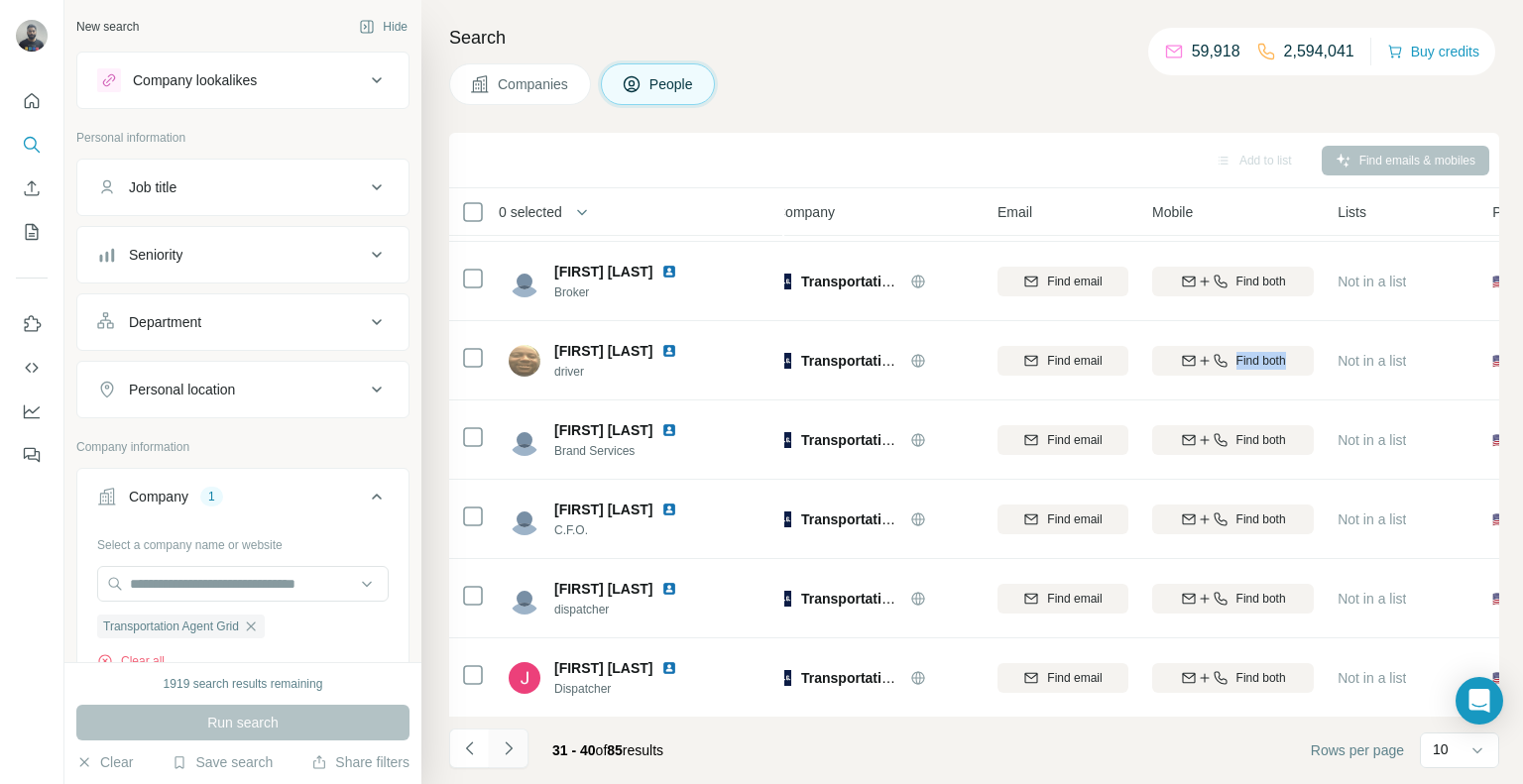 click 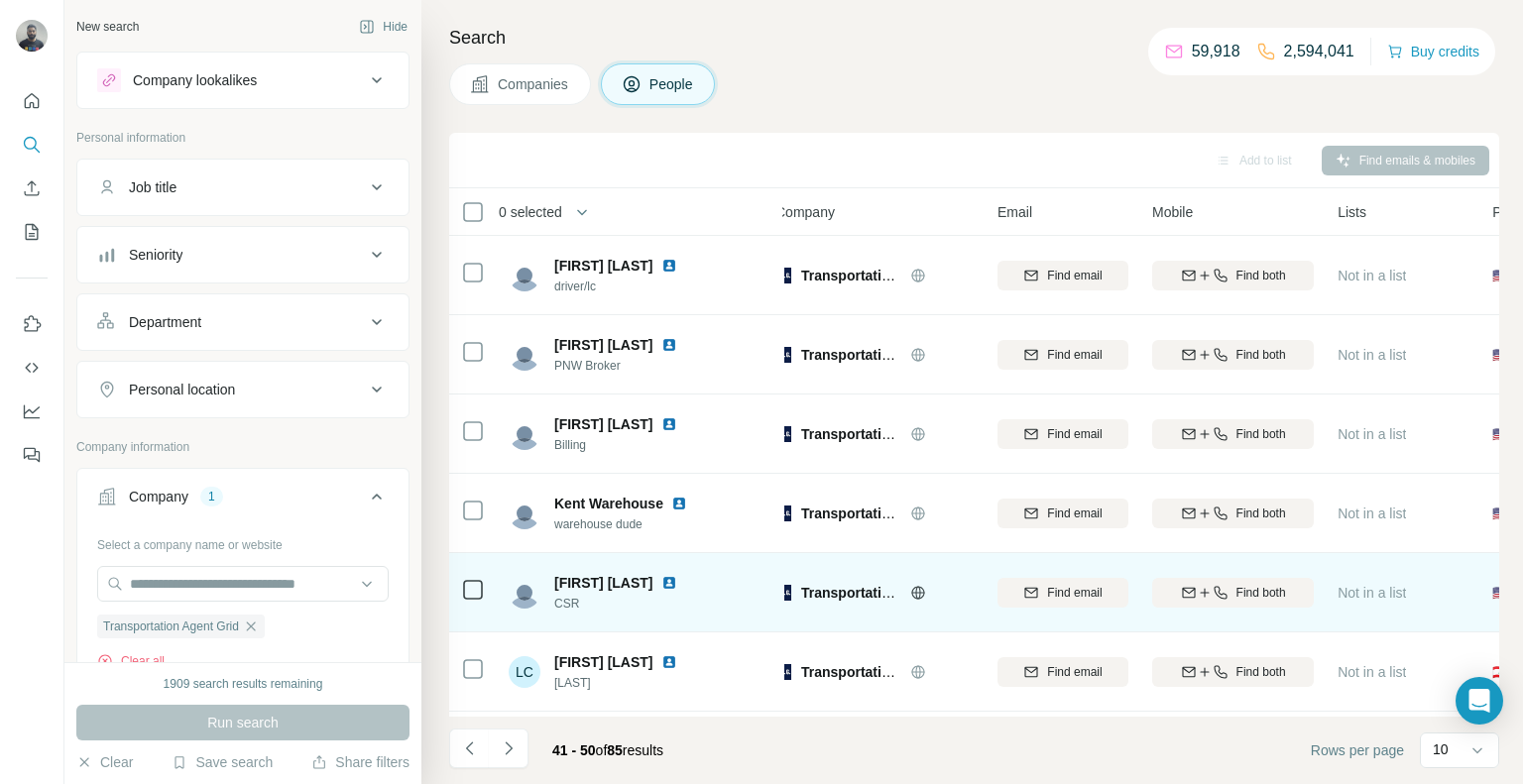 scroll, scrollTop: 311, scrollLeft: 19, axis: both 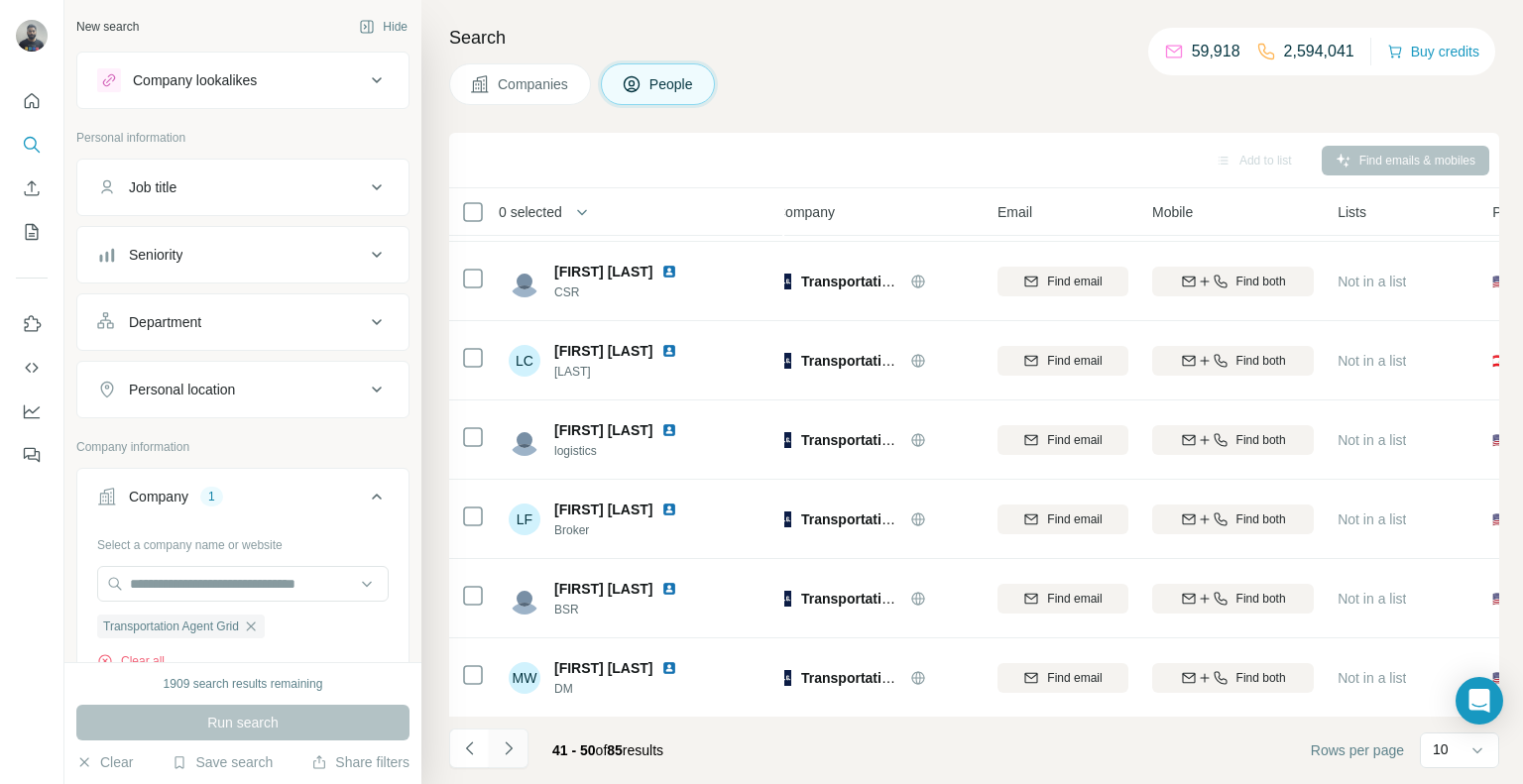 click 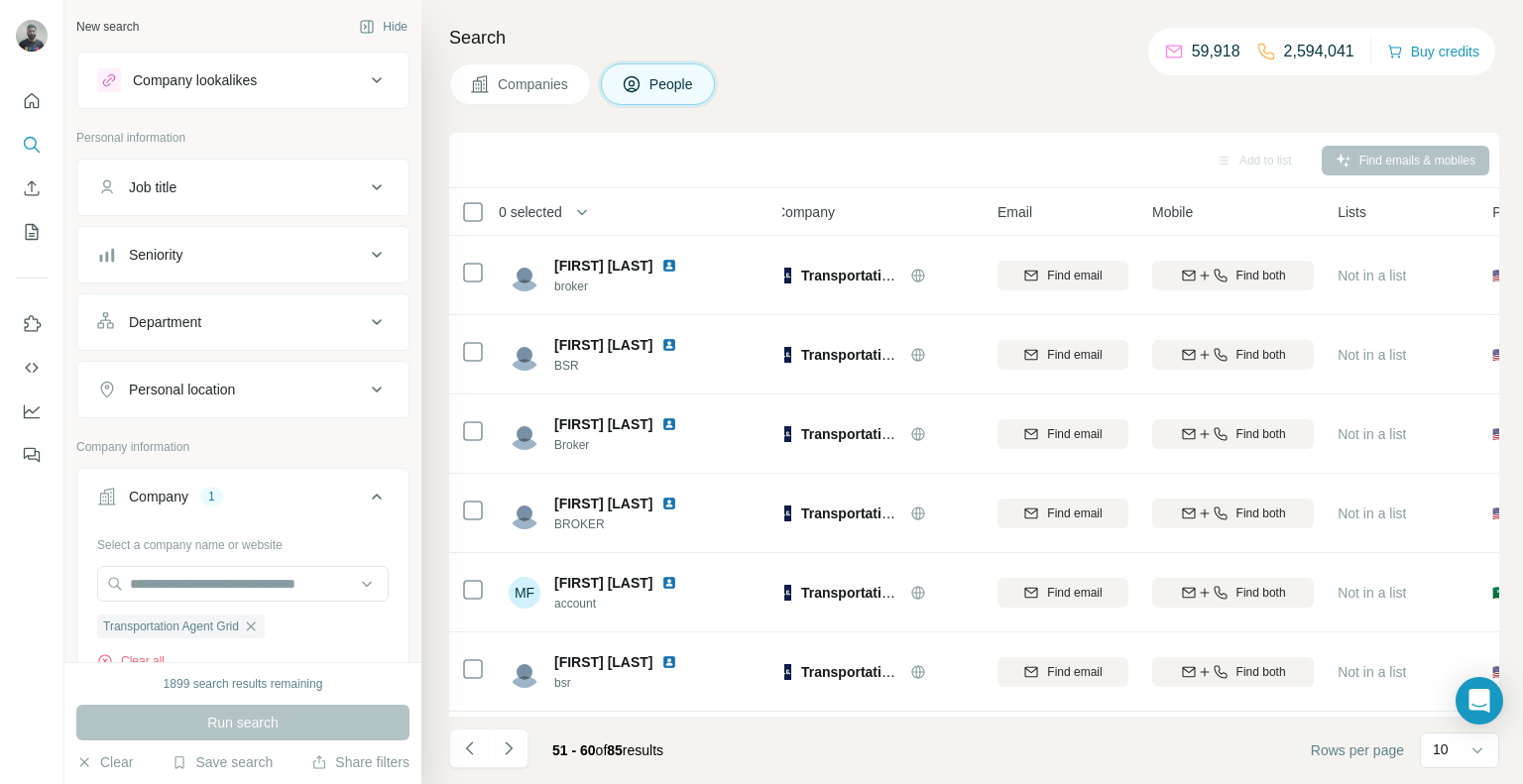 scroll, scrollTop: 311, scrollLeft: 19, axis: both 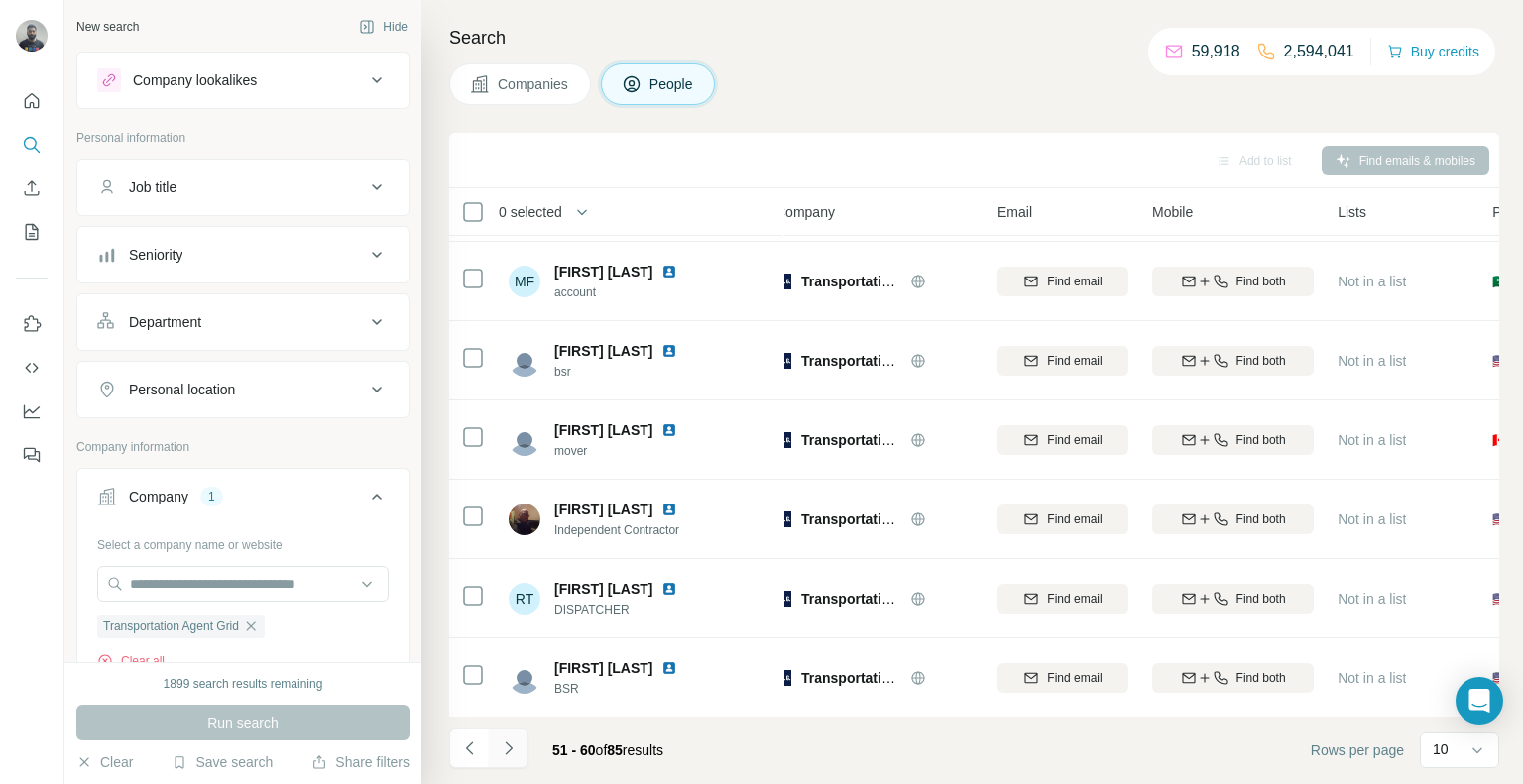 click at bounding box center (509, 748) 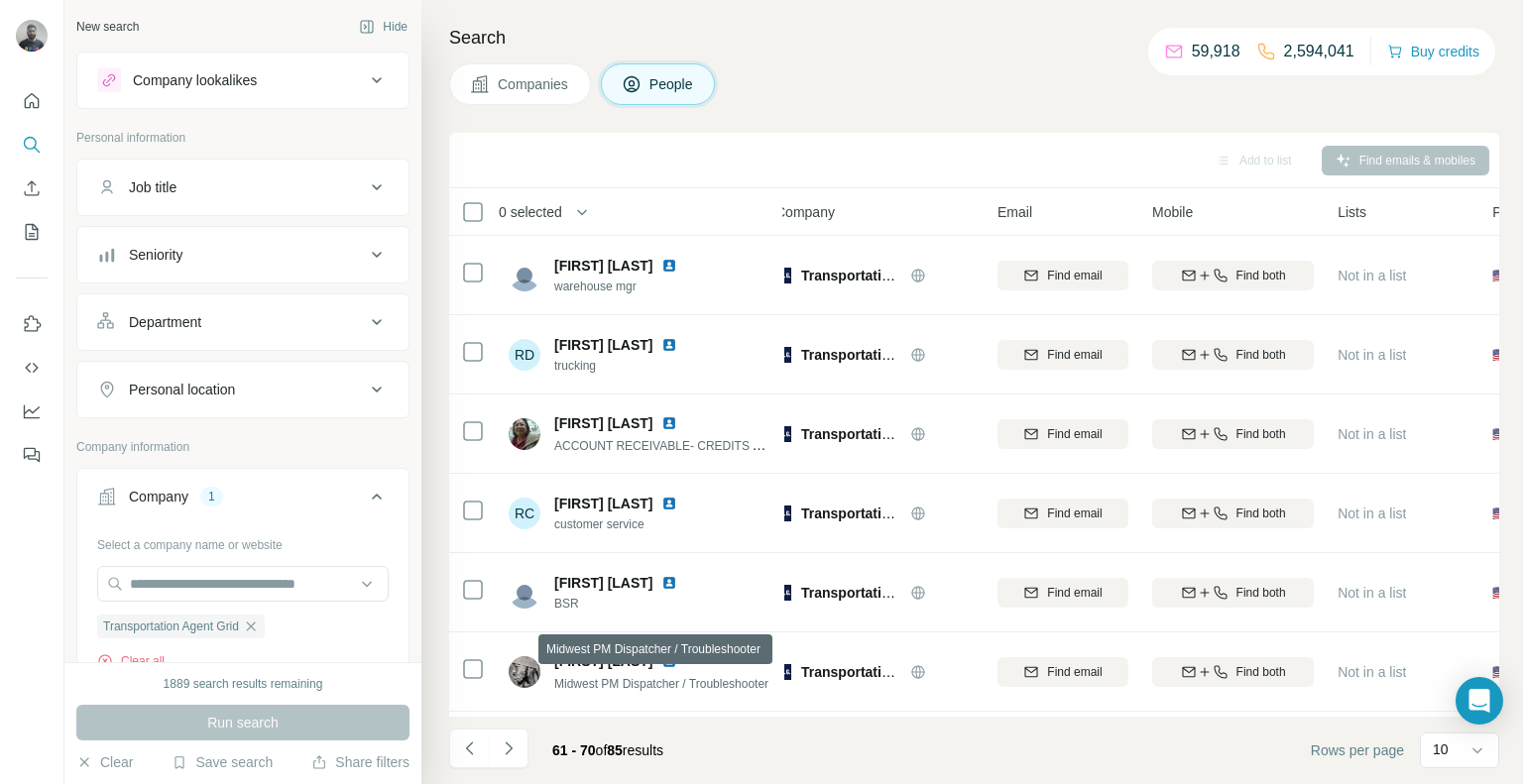 scroll, scrollTop: 311, scrollLeft: 19, axis: both 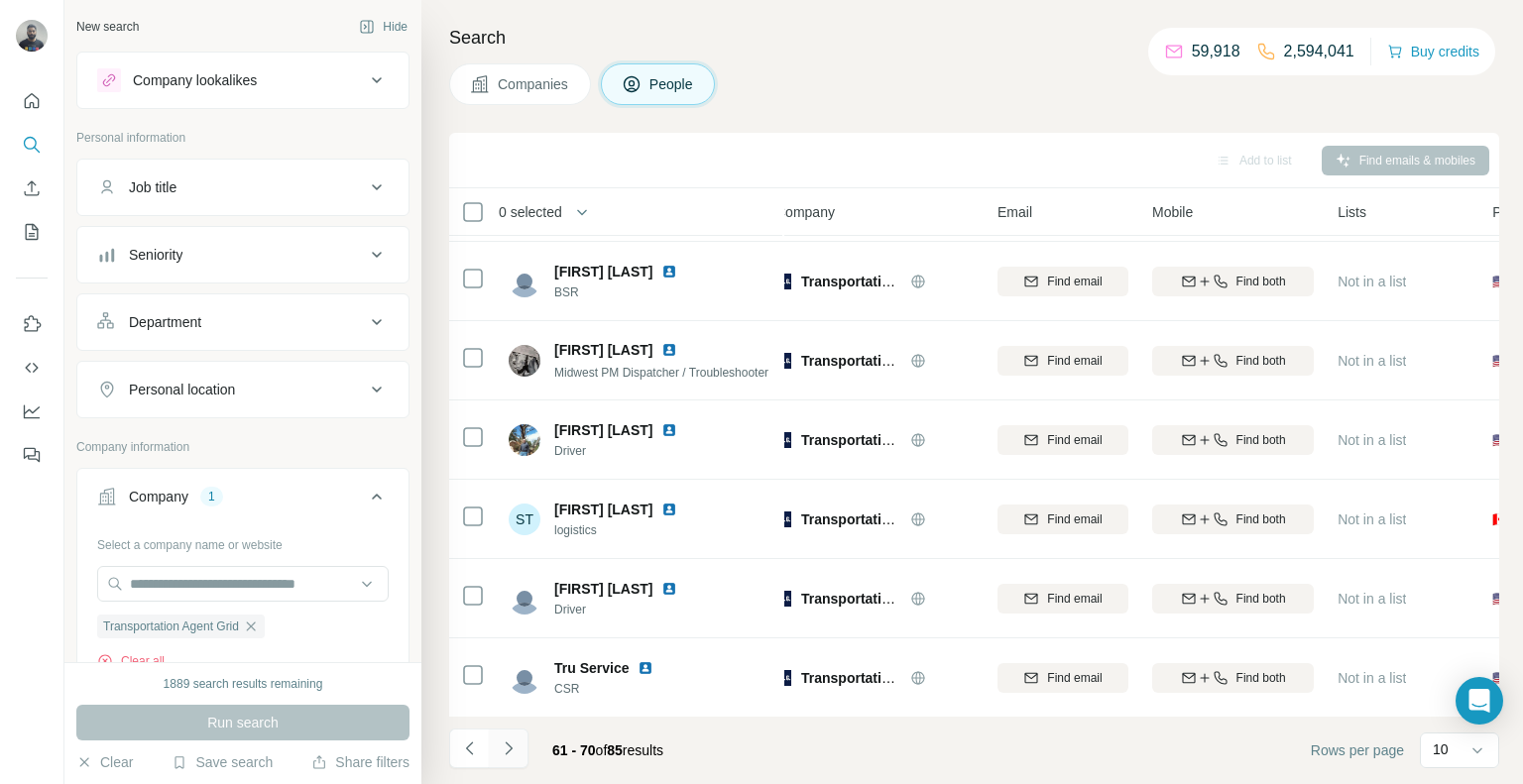 click 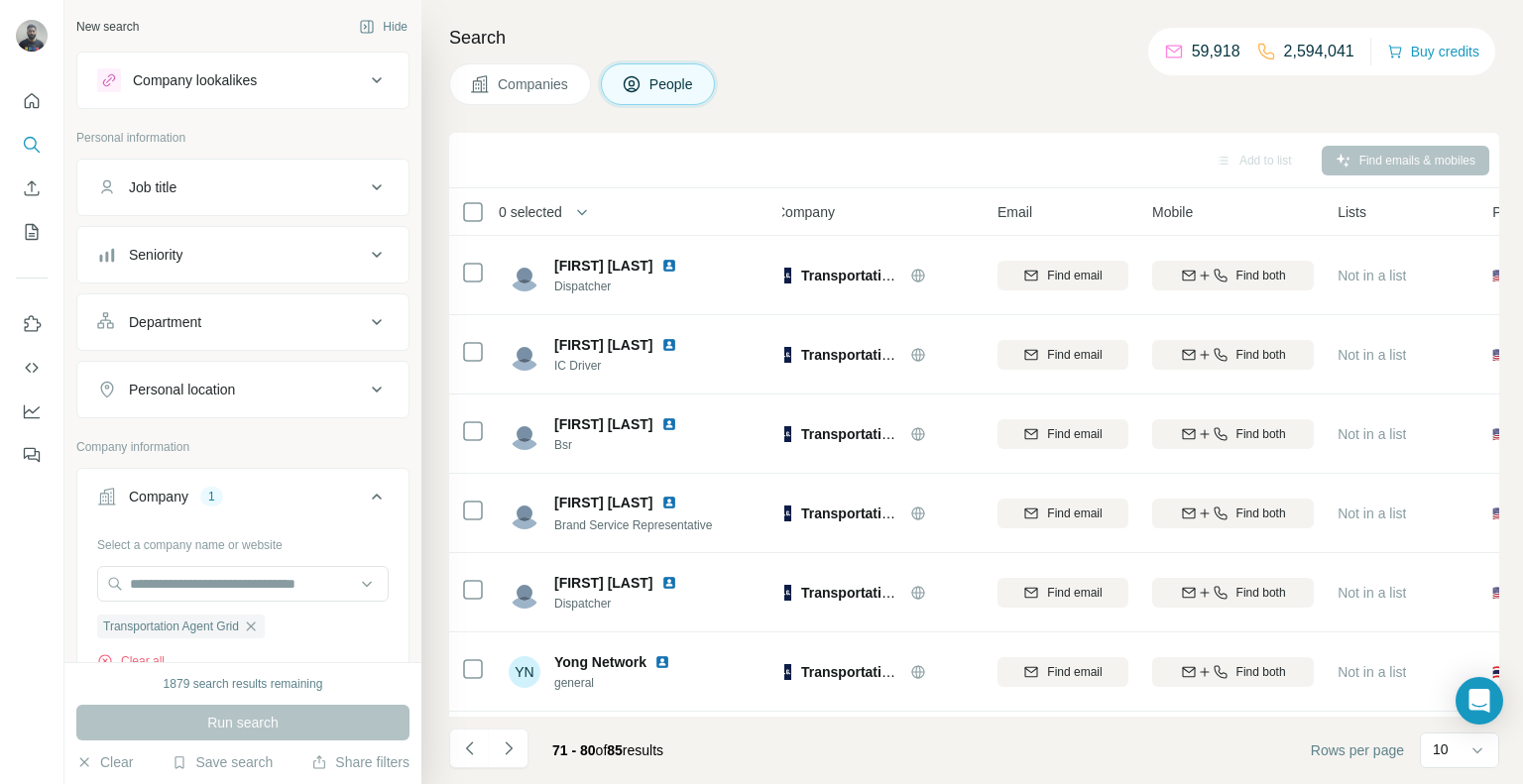 scroll, scrollTop: 311, scrollLeft: 19, axis: both 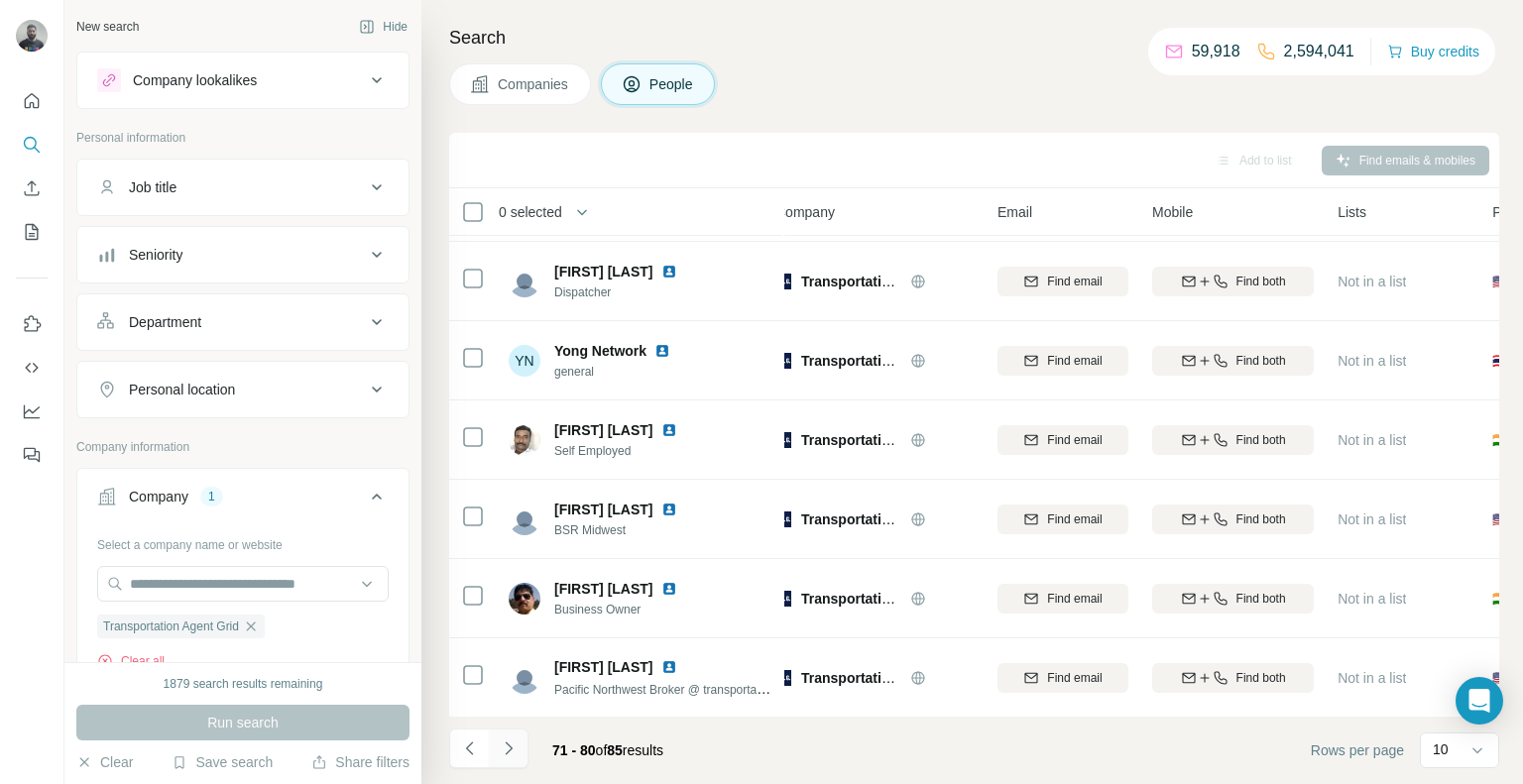 click 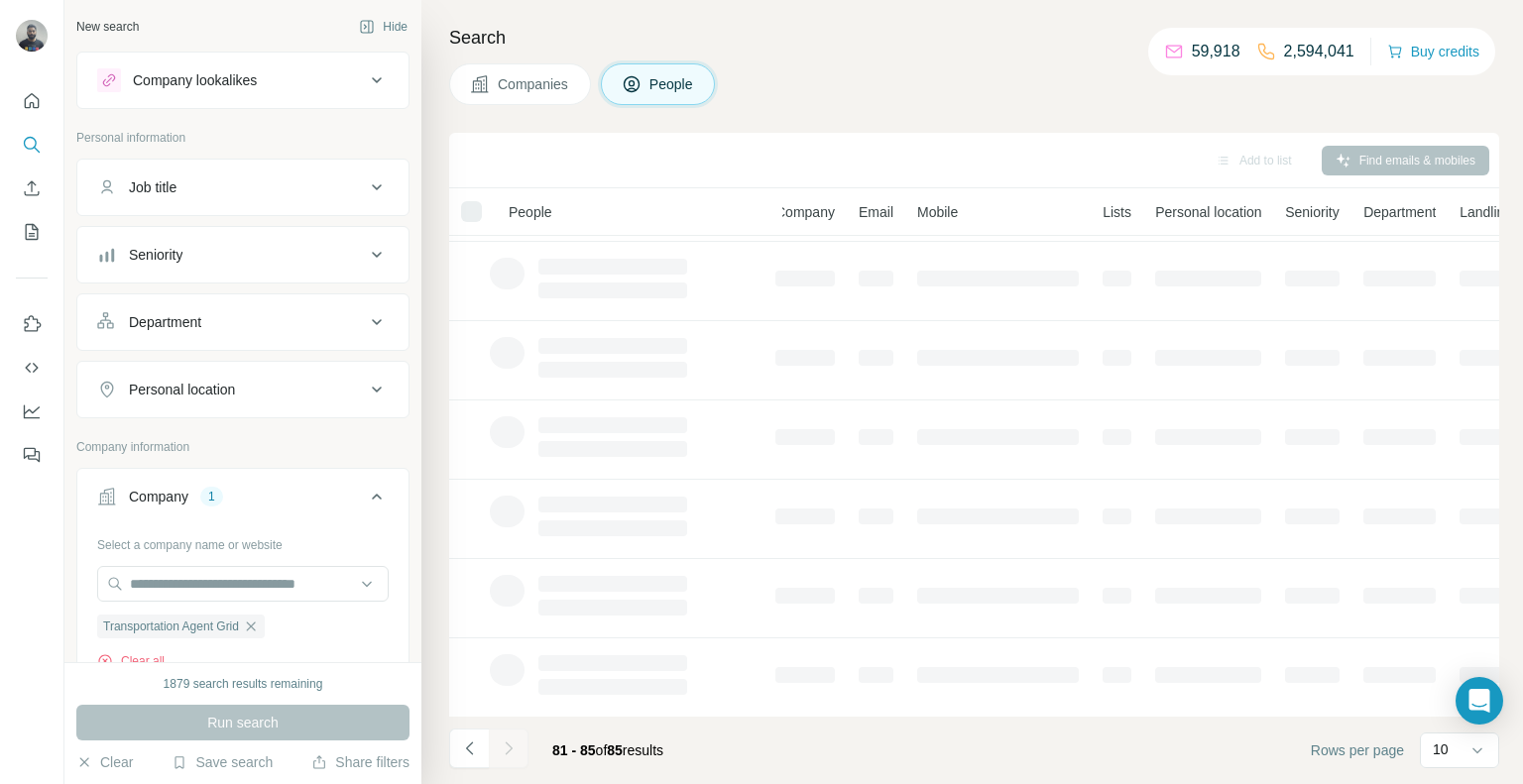 scroll, scrollTop: 0, scrollLeft: 19, axis: horizontal 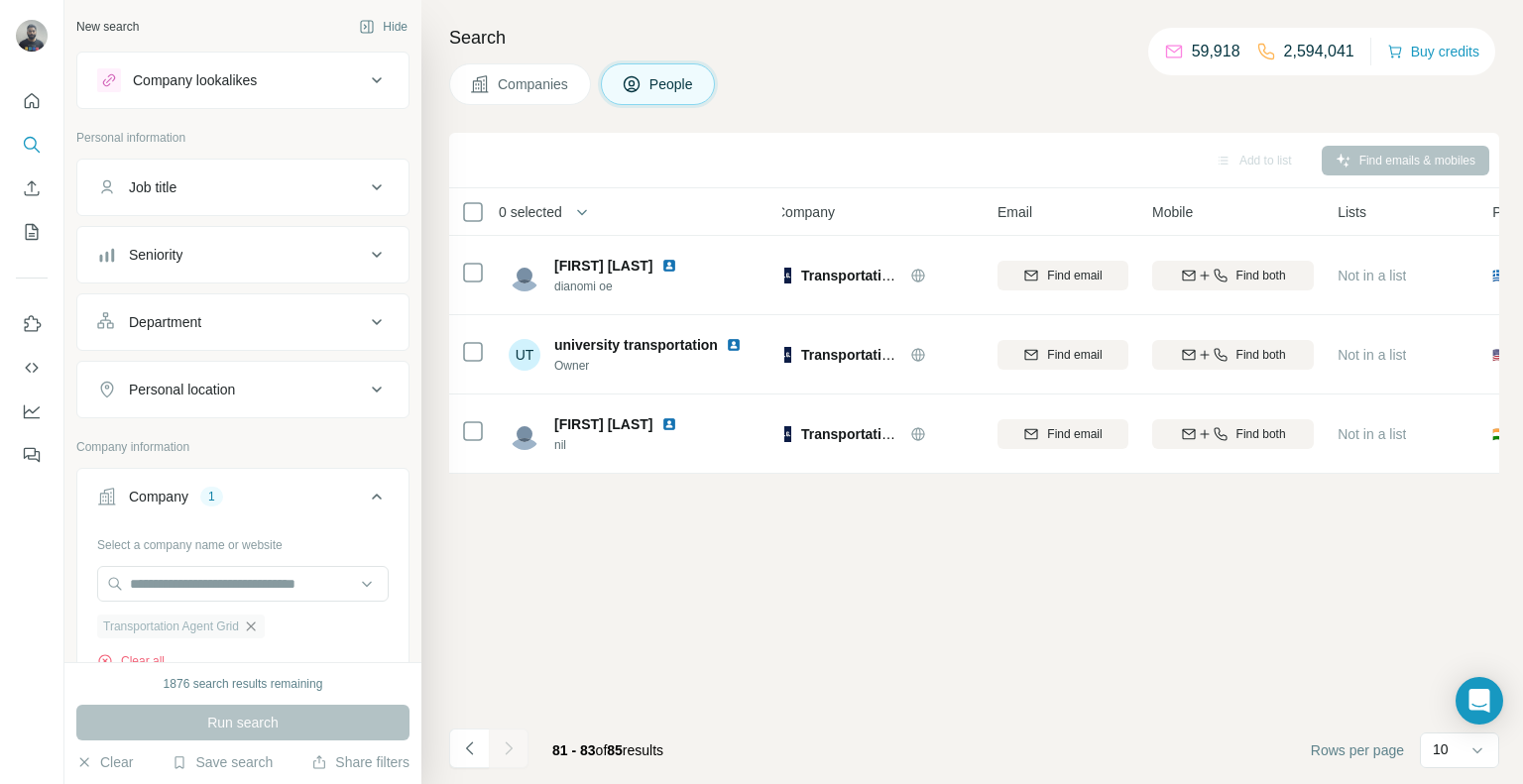 click 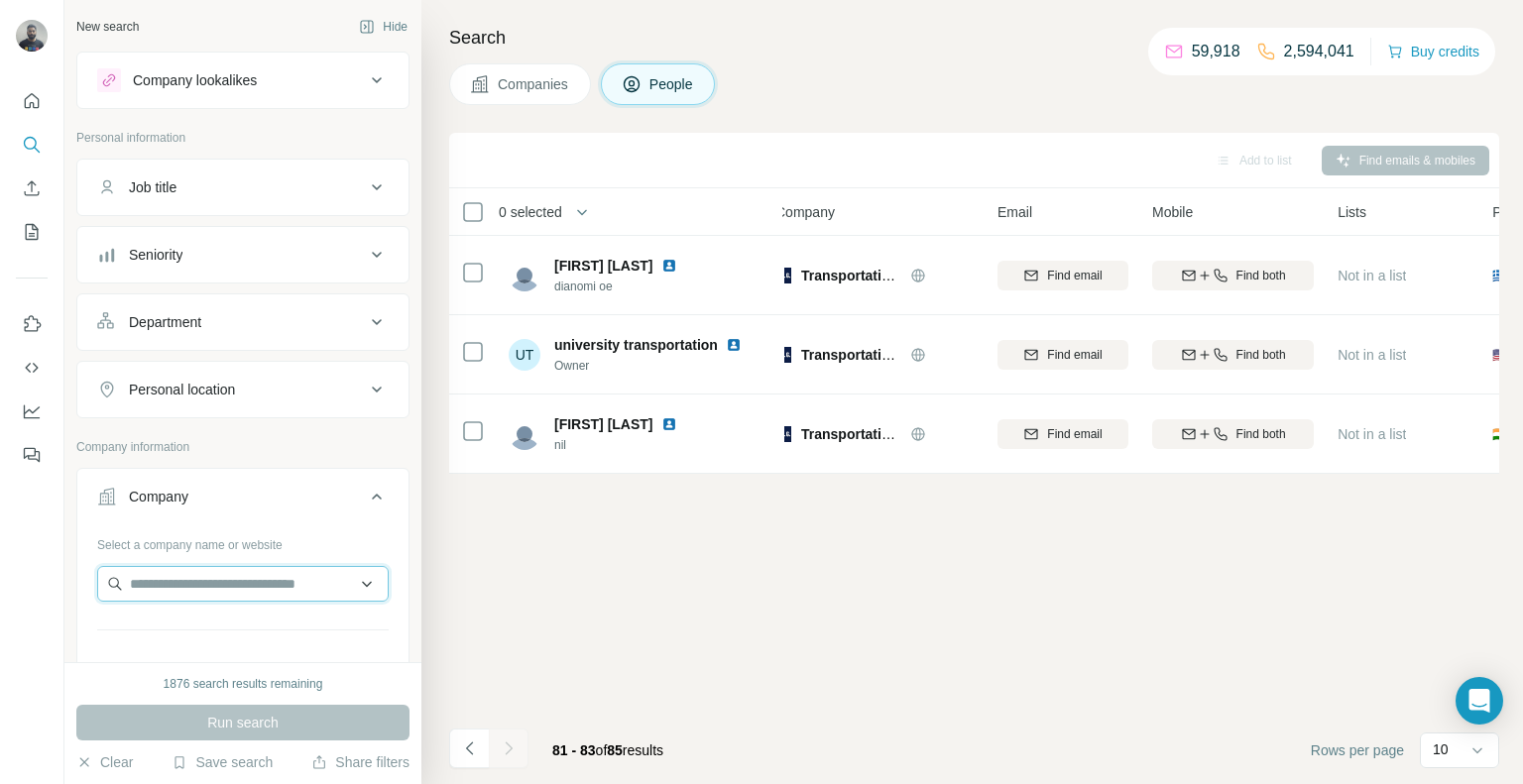 click at bounding box center [243, 584] 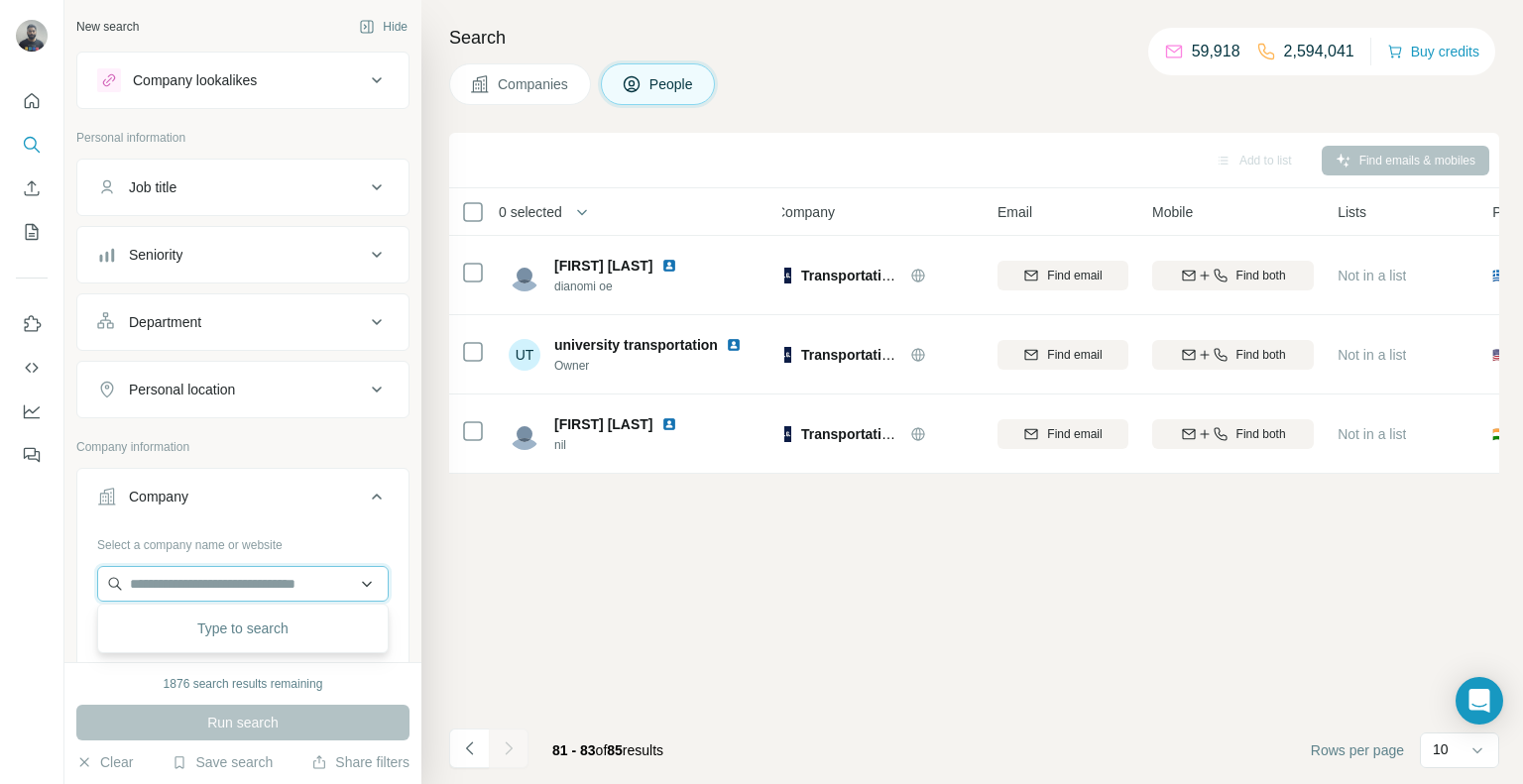 paste on "**********" 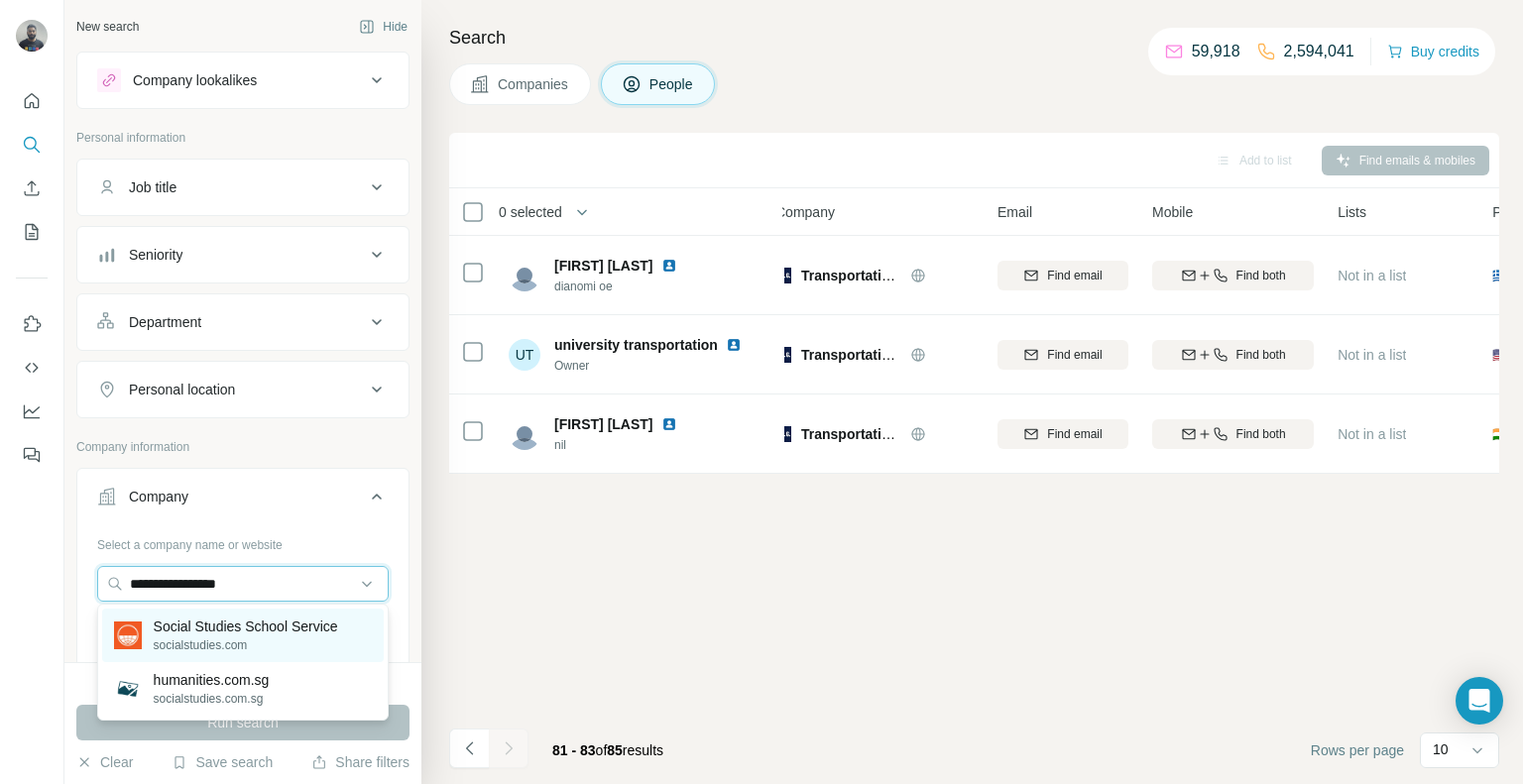 type on "**********" 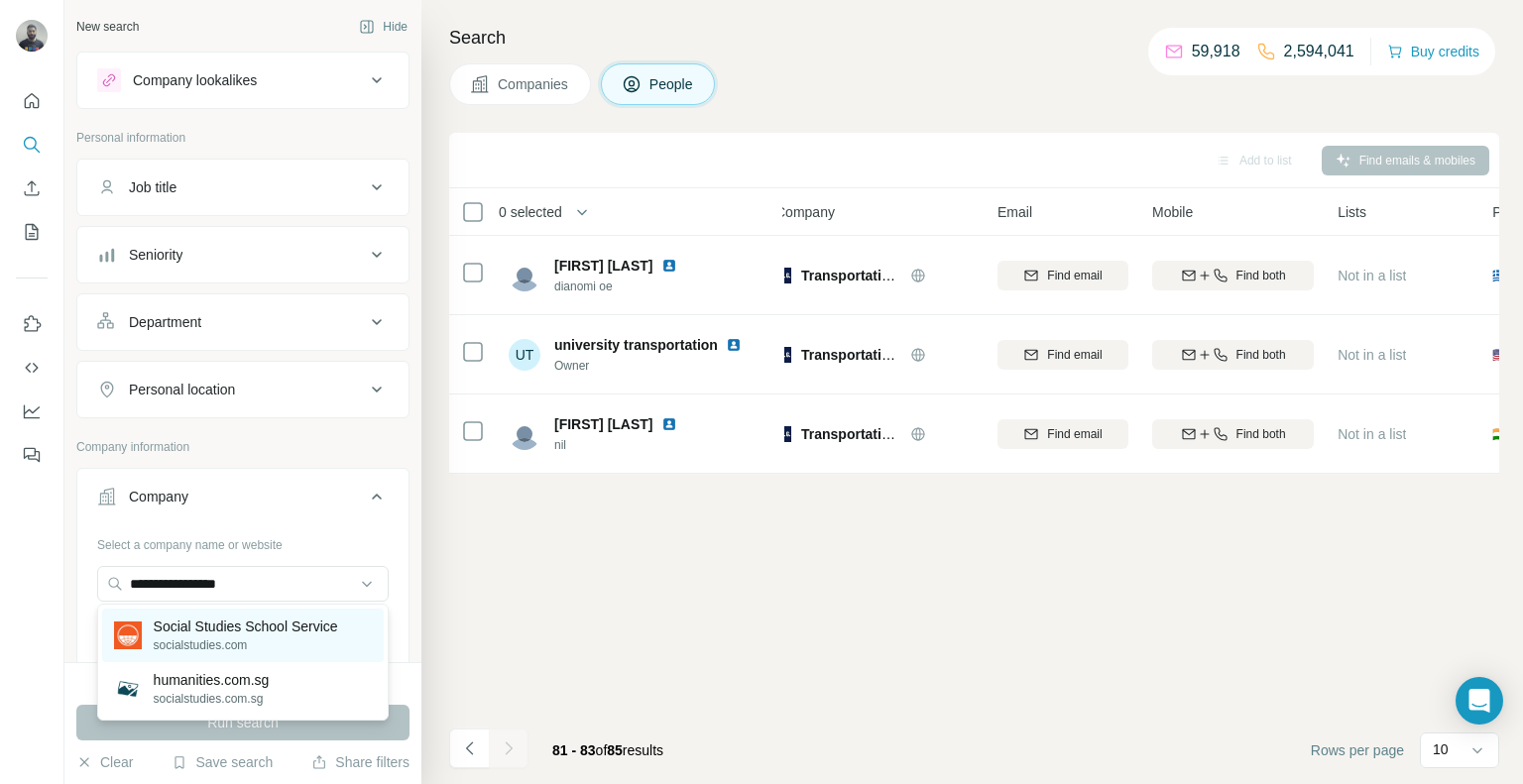 click on "Social Studies School Service" at bounding box center [246, 626] 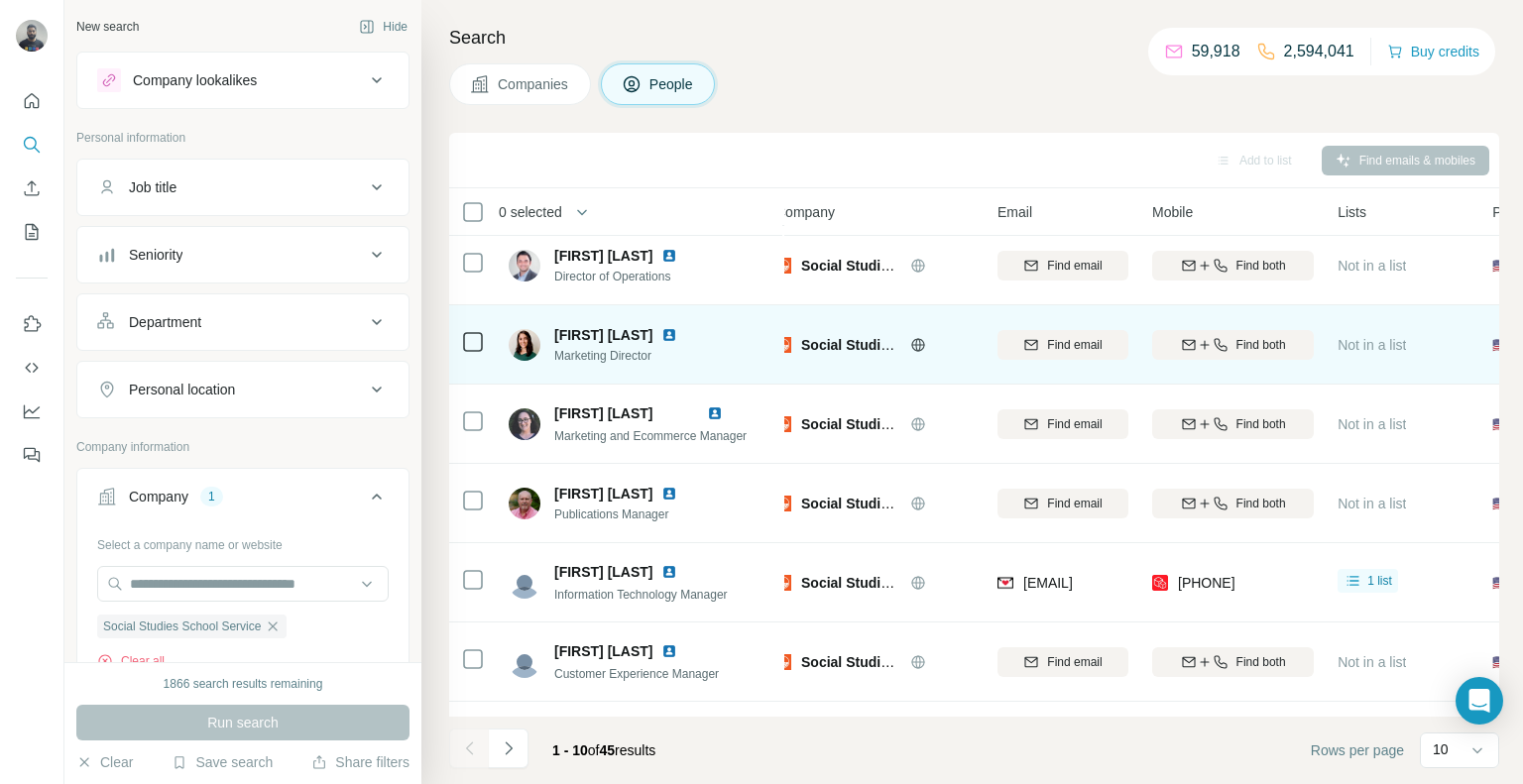 scroll, scrollTop: 174, scrollLeft: 19, axis: both 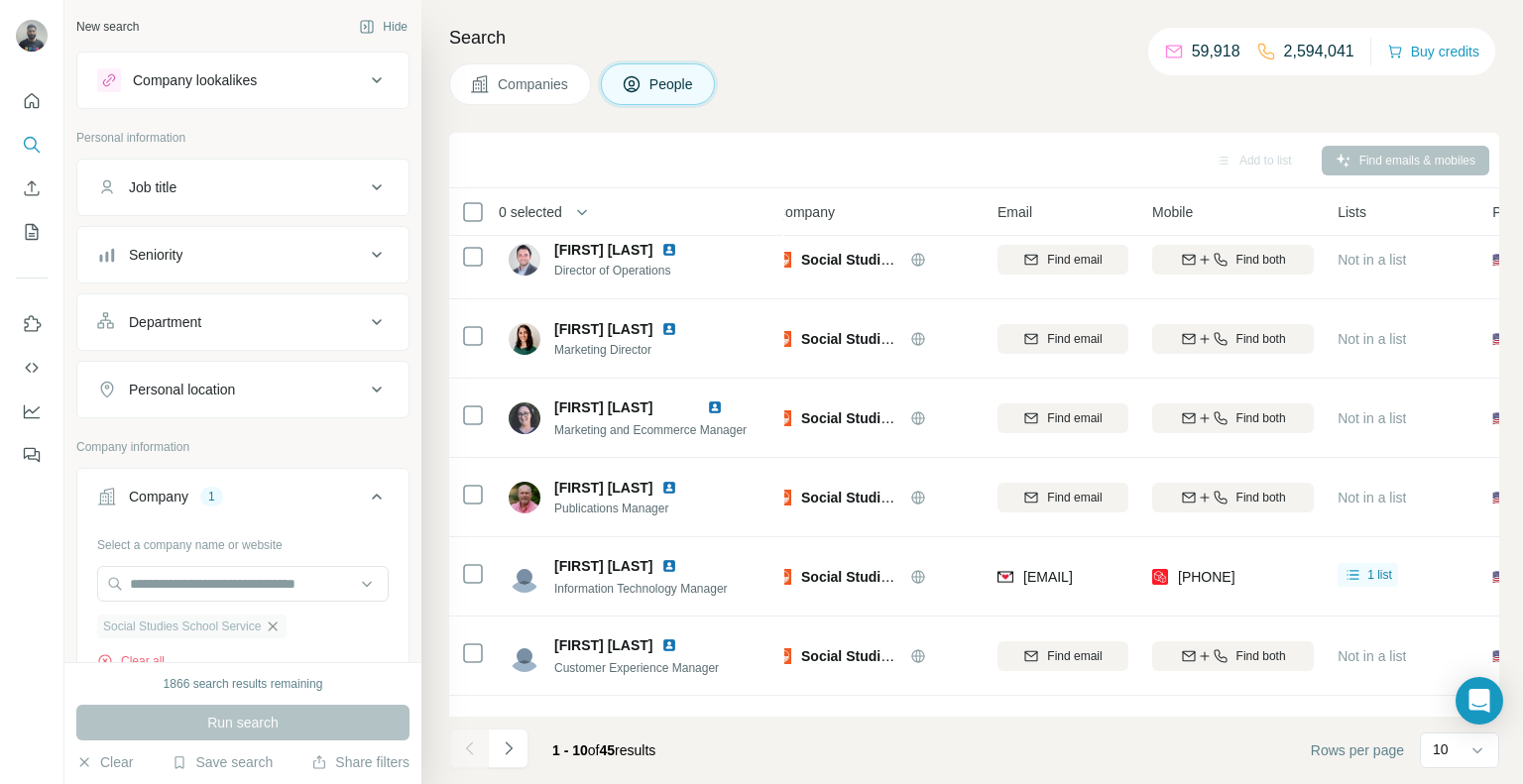 click 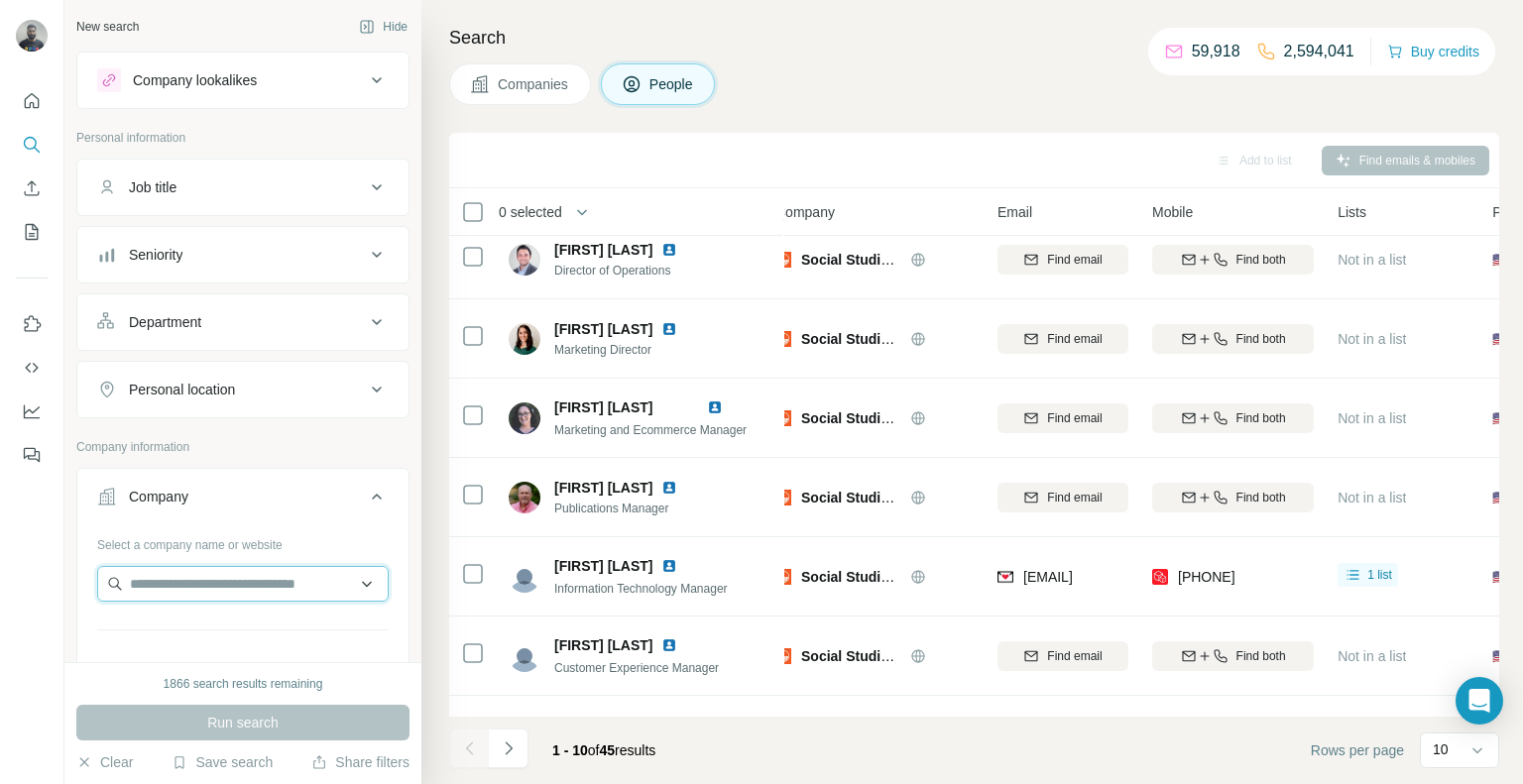 click at bounding box center (243, 584) 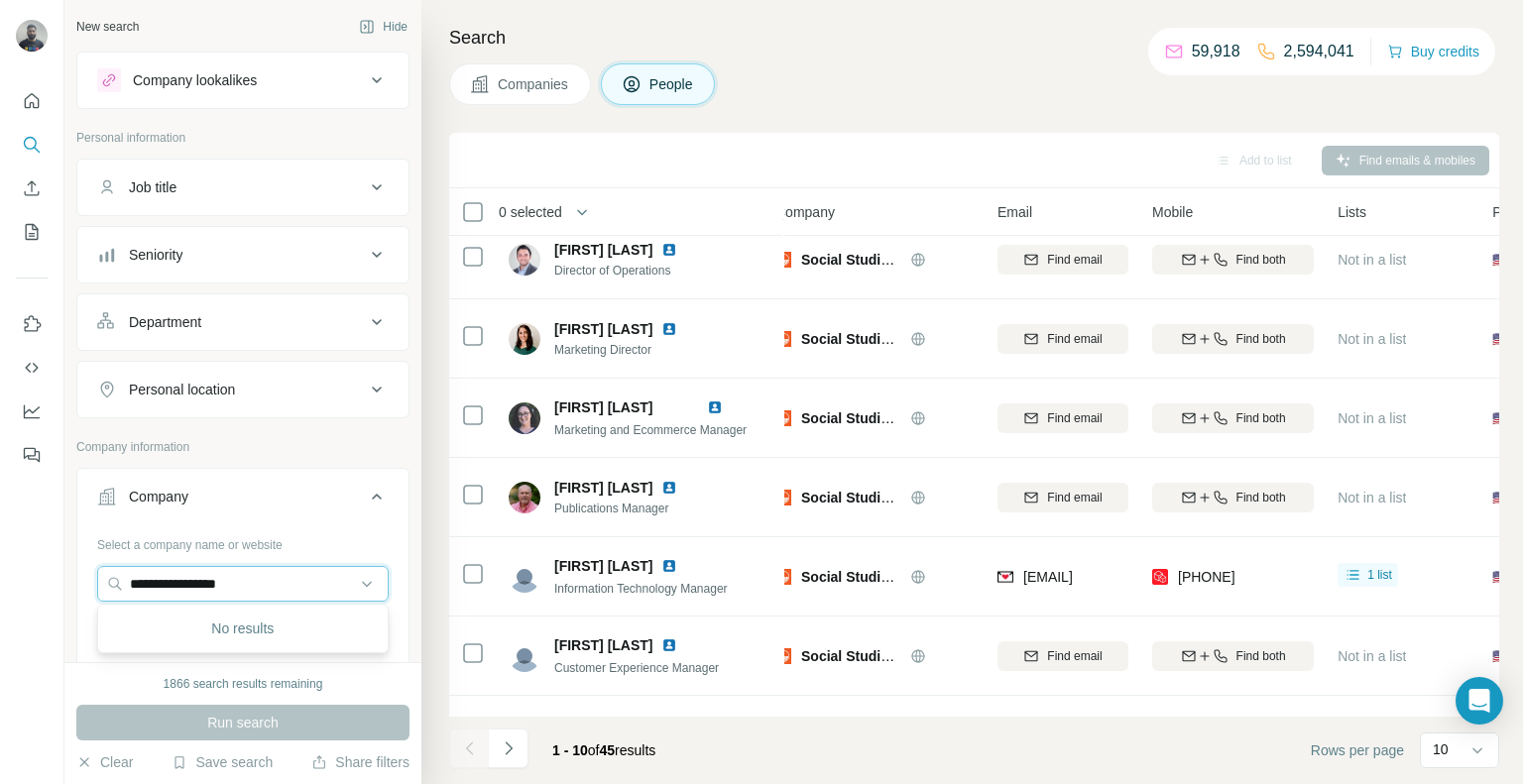 type on "**********" 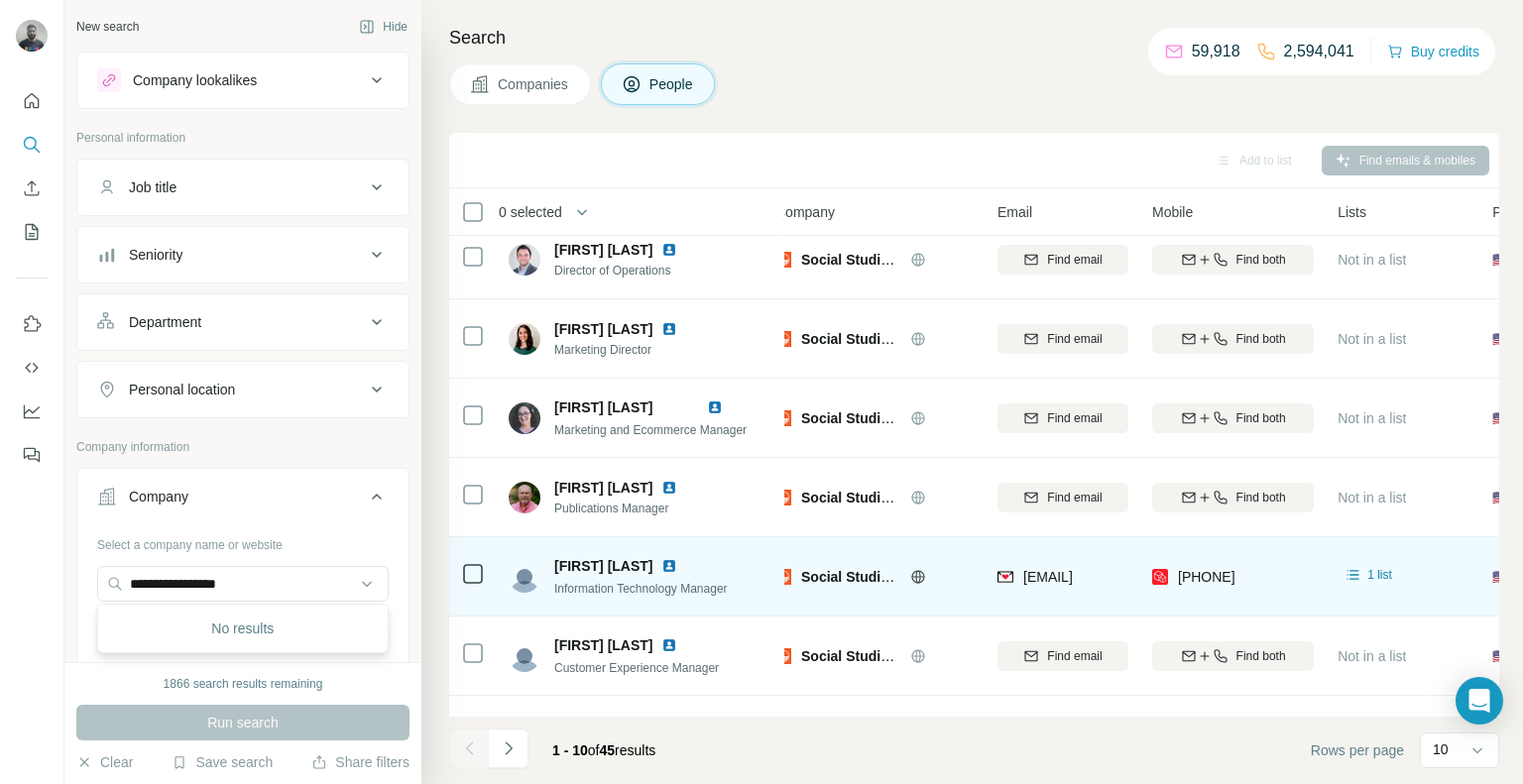 click on "[PHONE]" at bounding box center (1232, 576) 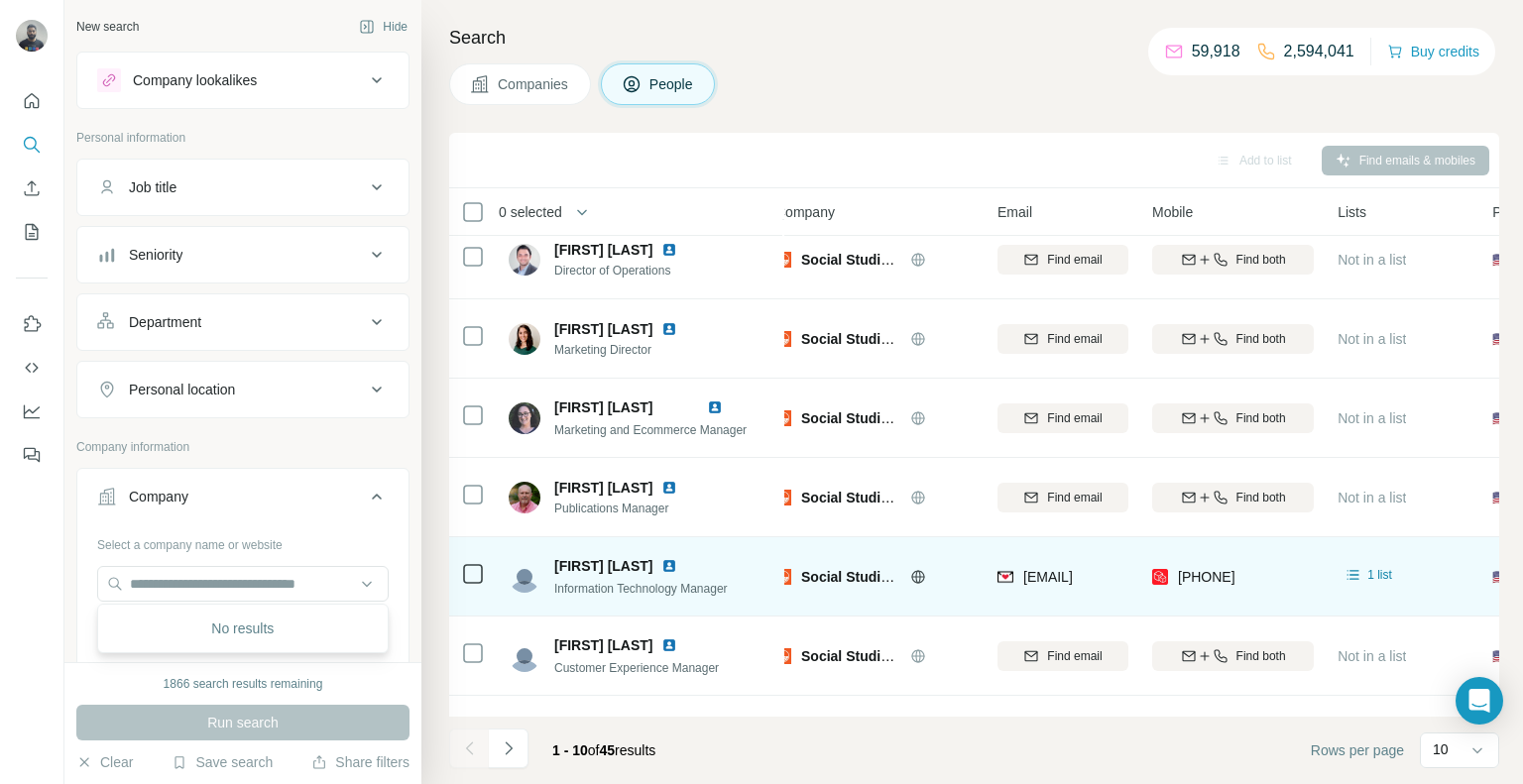 click on "[PHONE]" at bounding box center (1232, 576) 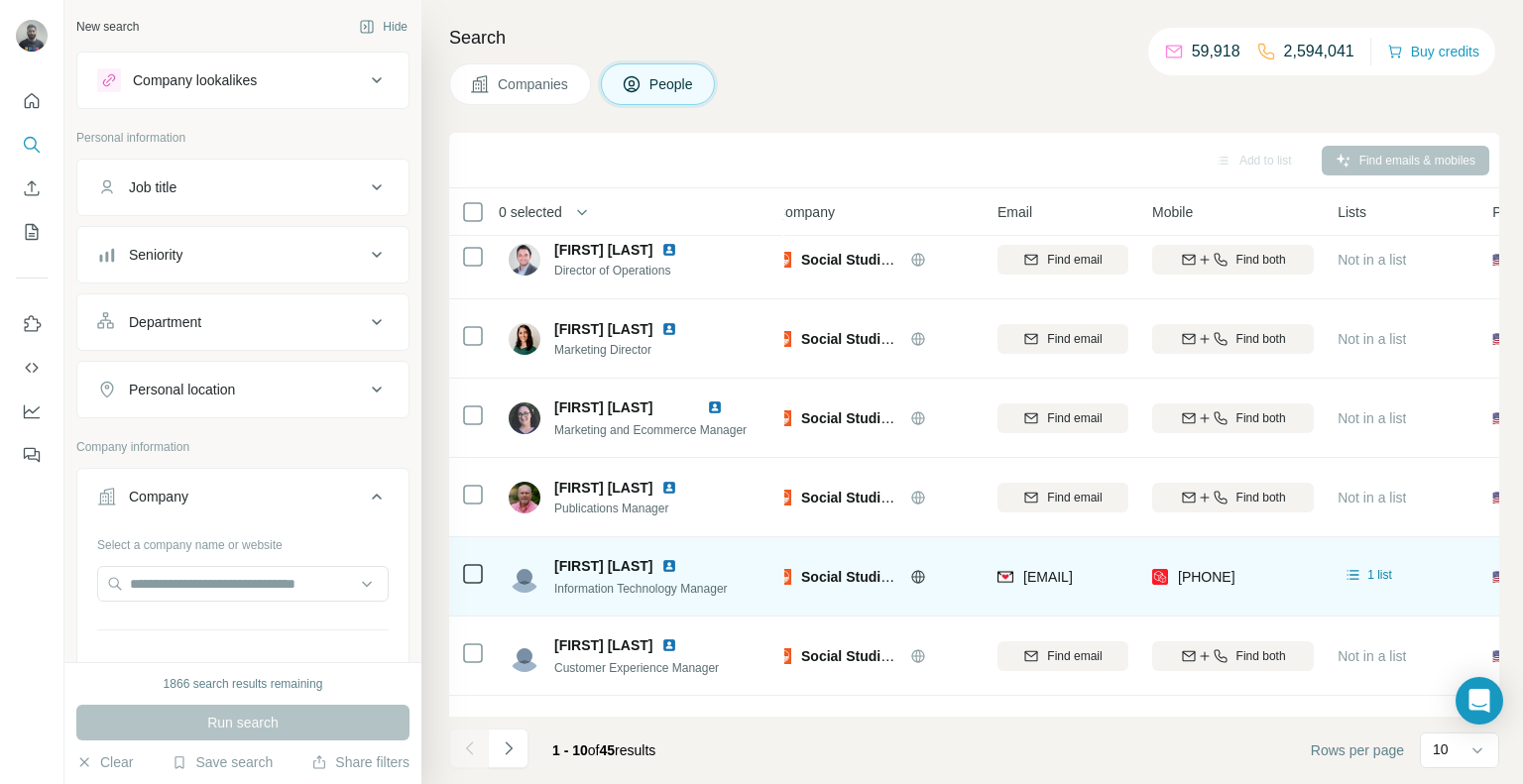click on "[PHONE]" at bounding box center [1232, 576] 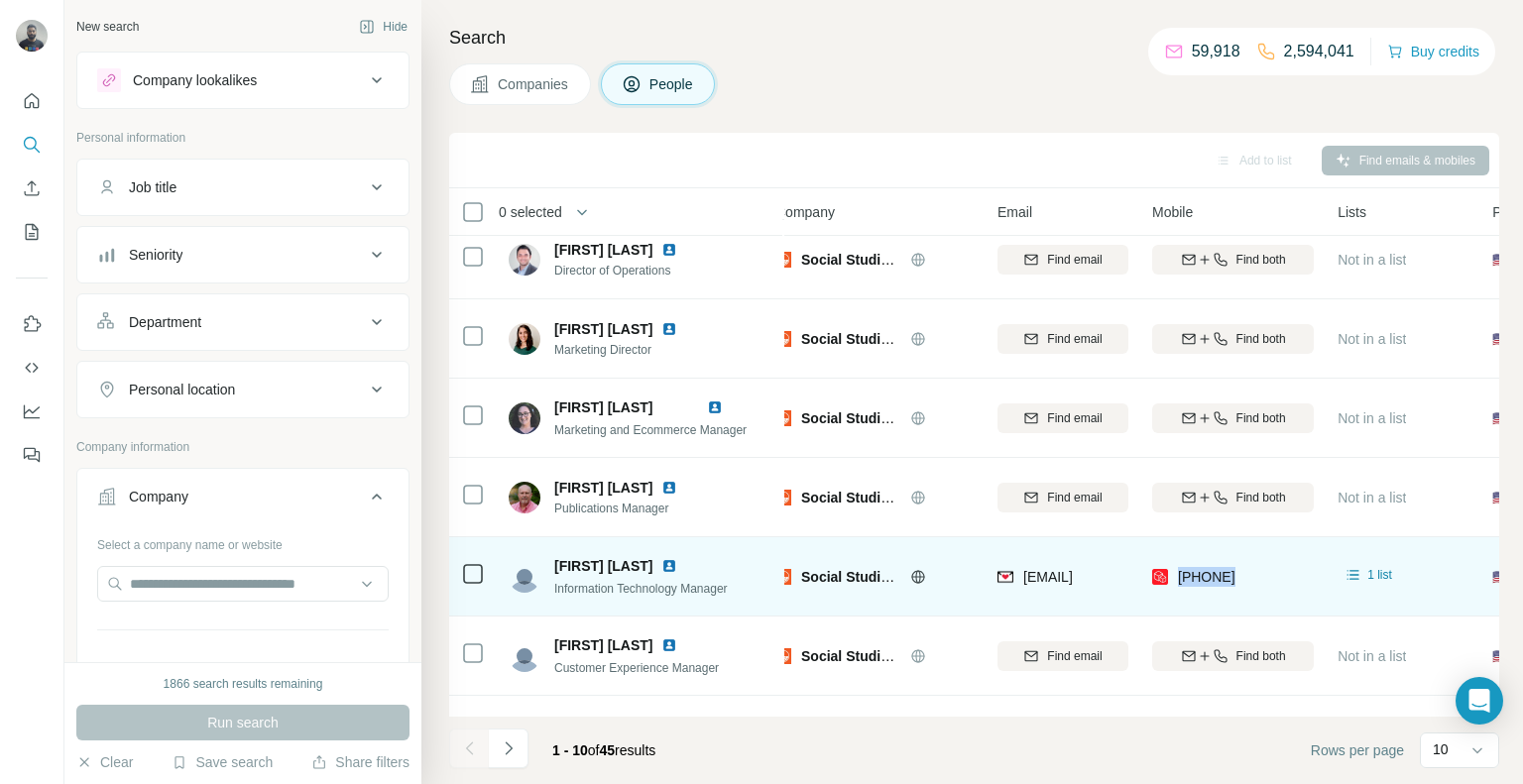 copy on "[PHONE]" 